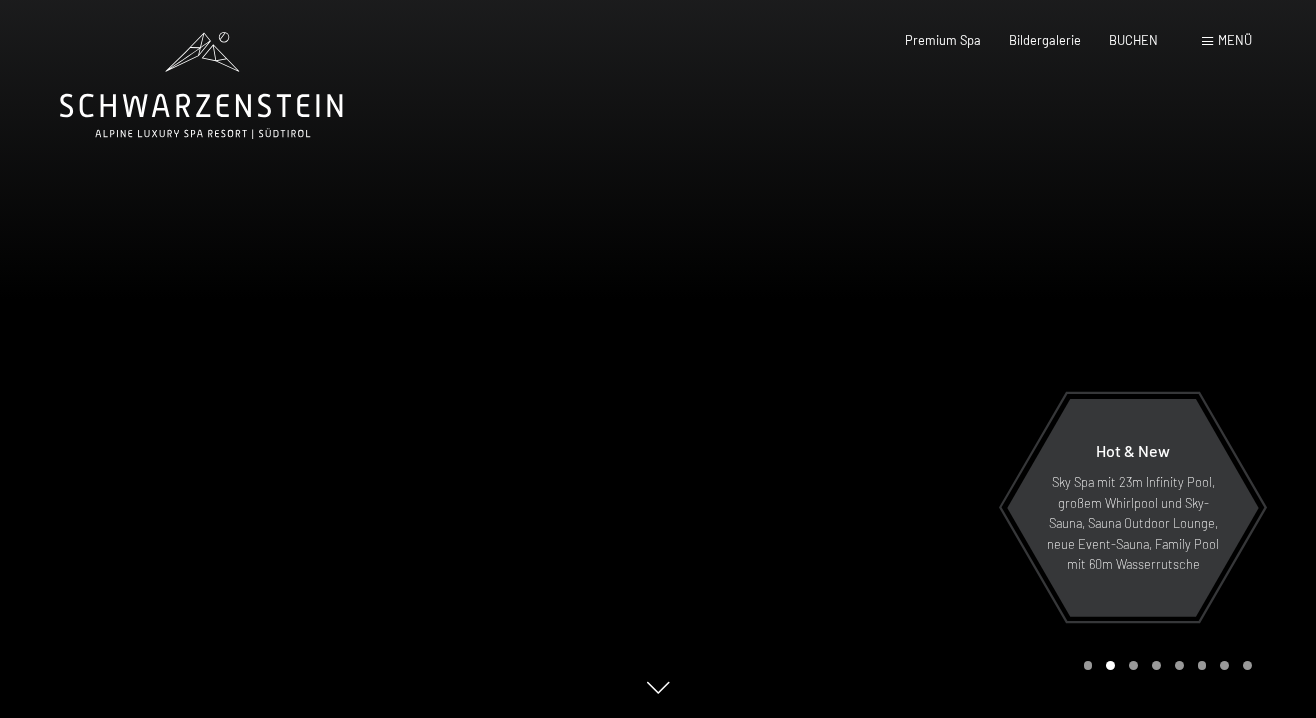 click on "BUCHEN" at bounding box center (1133, 40) 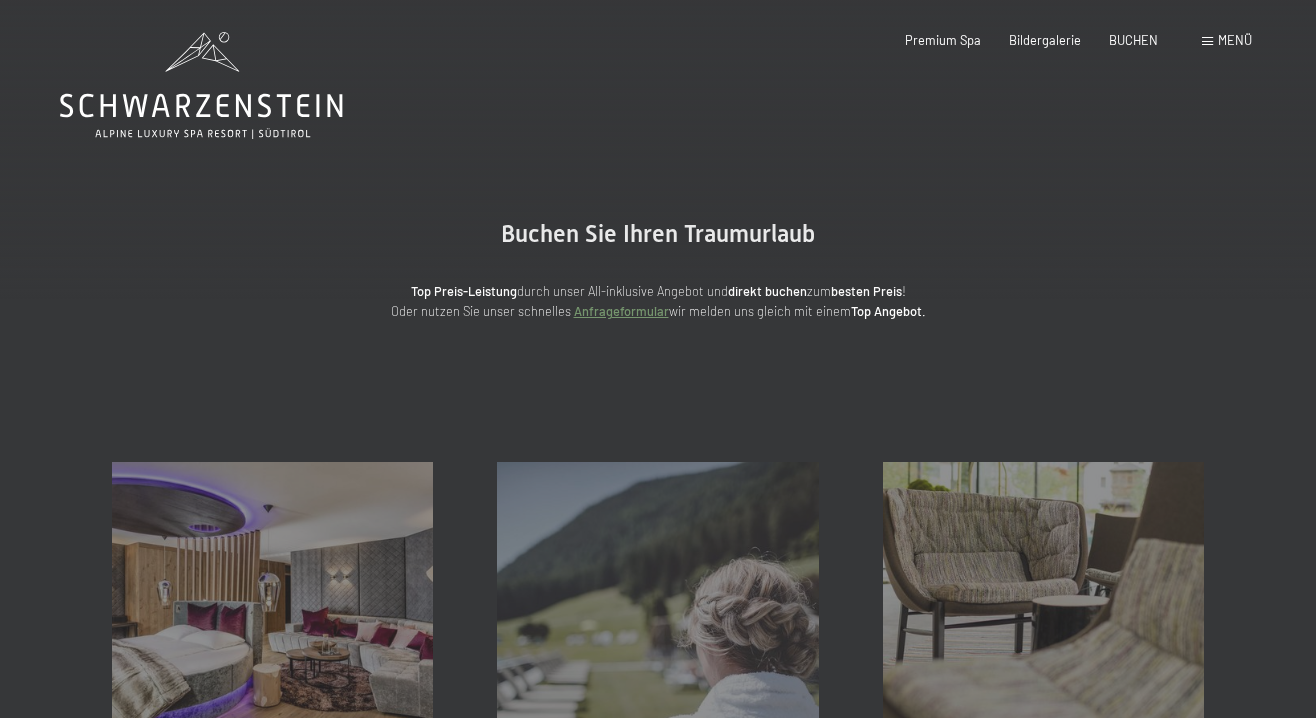 scroll, scrollTop: 0, scrollLeft: 0, axis: both 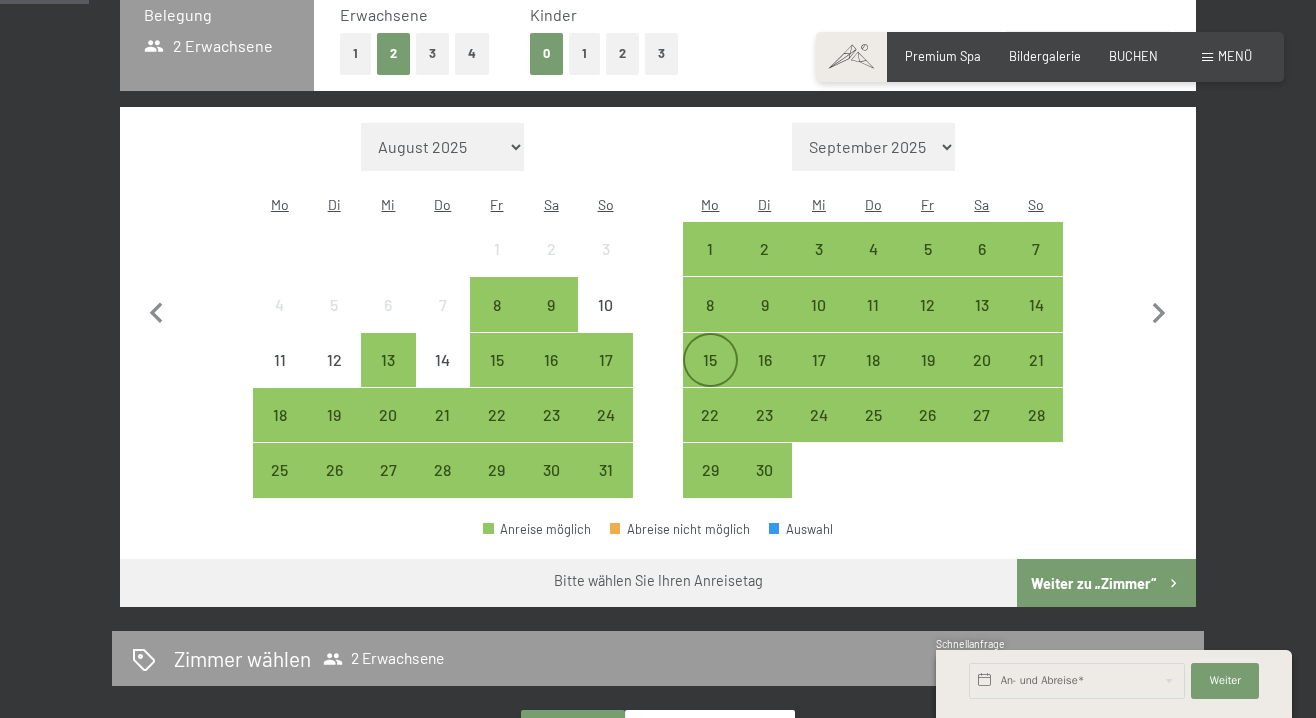 click on "15" at bounding box center [710, 377] 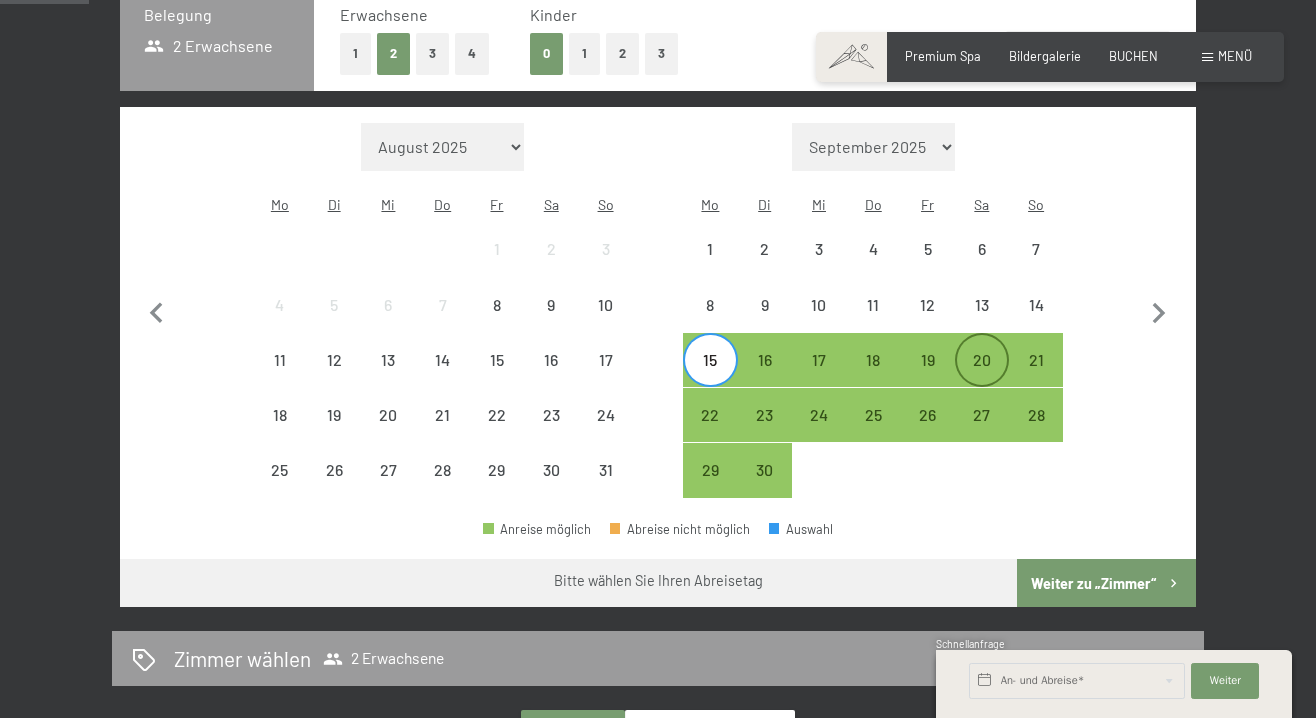 click on "20" at bounding box center (982, 377) 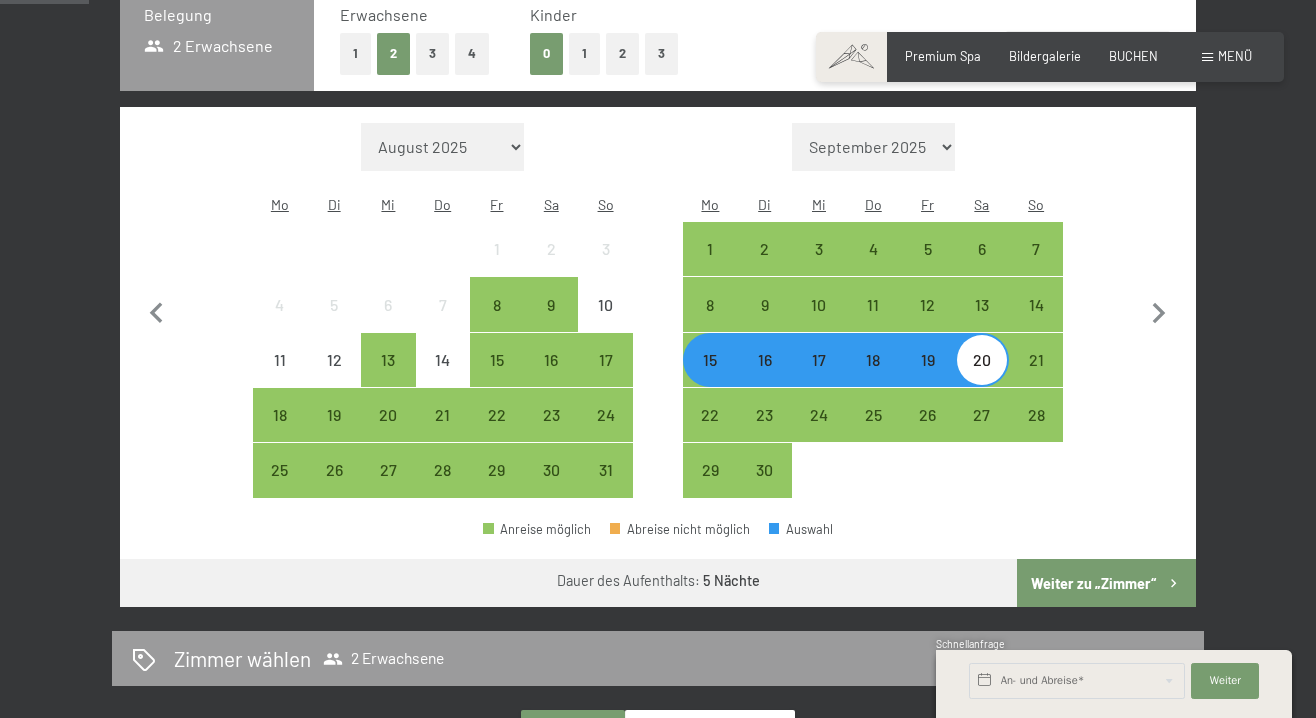 click on "Weiter zu „Zimmer“" at bounding box center [1106, 583] 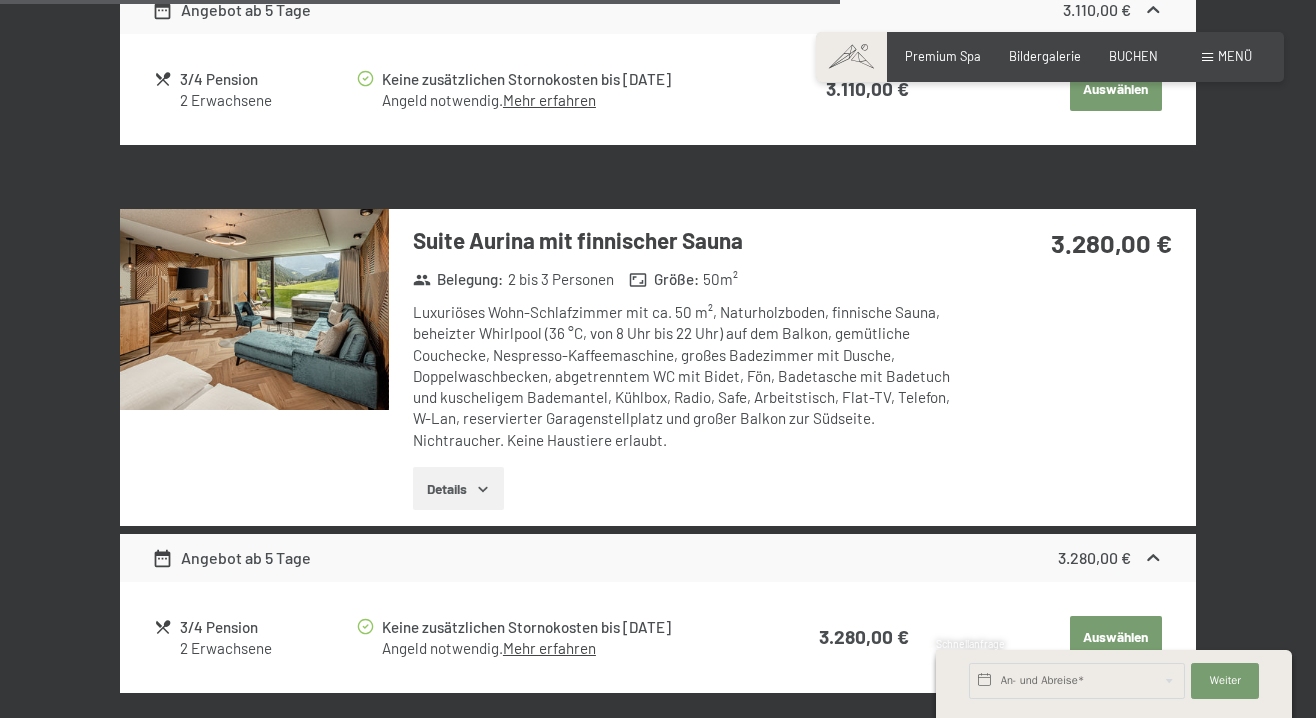 scroll, scrollTop: 3731, scrollLeft: 0, axis: vertical 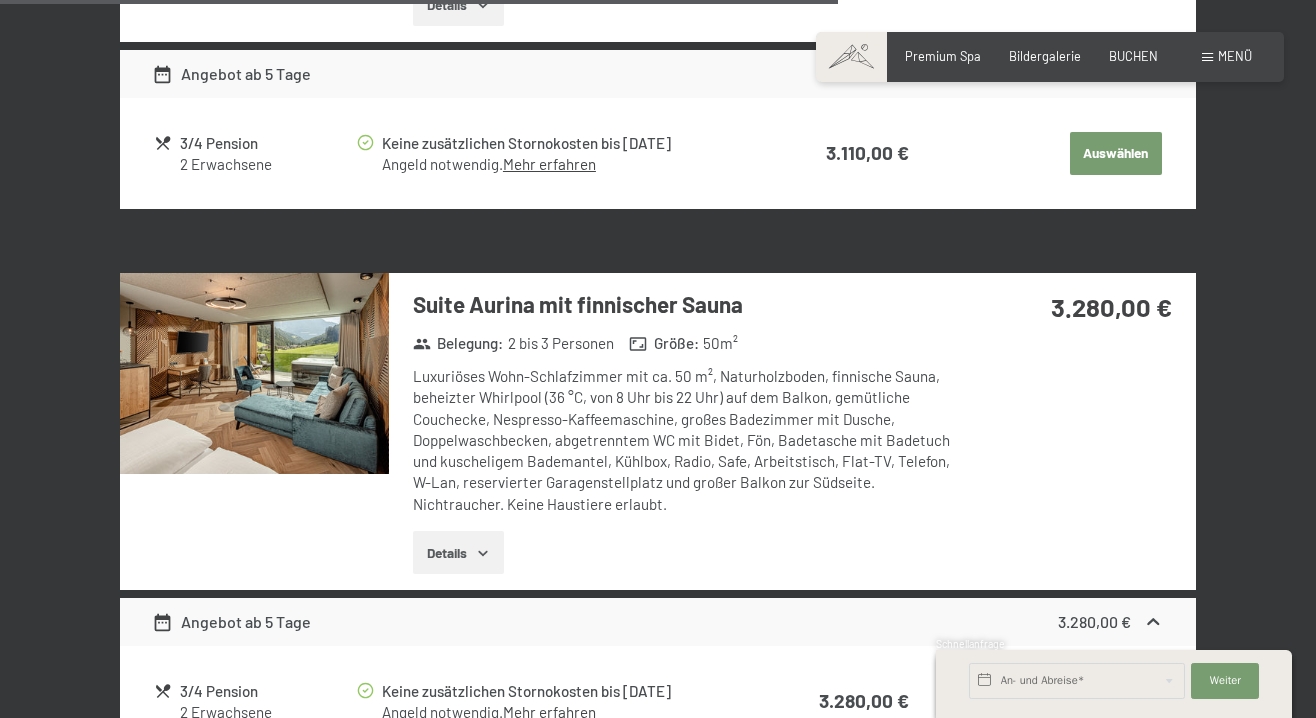 click at bounding box center [254, 374] 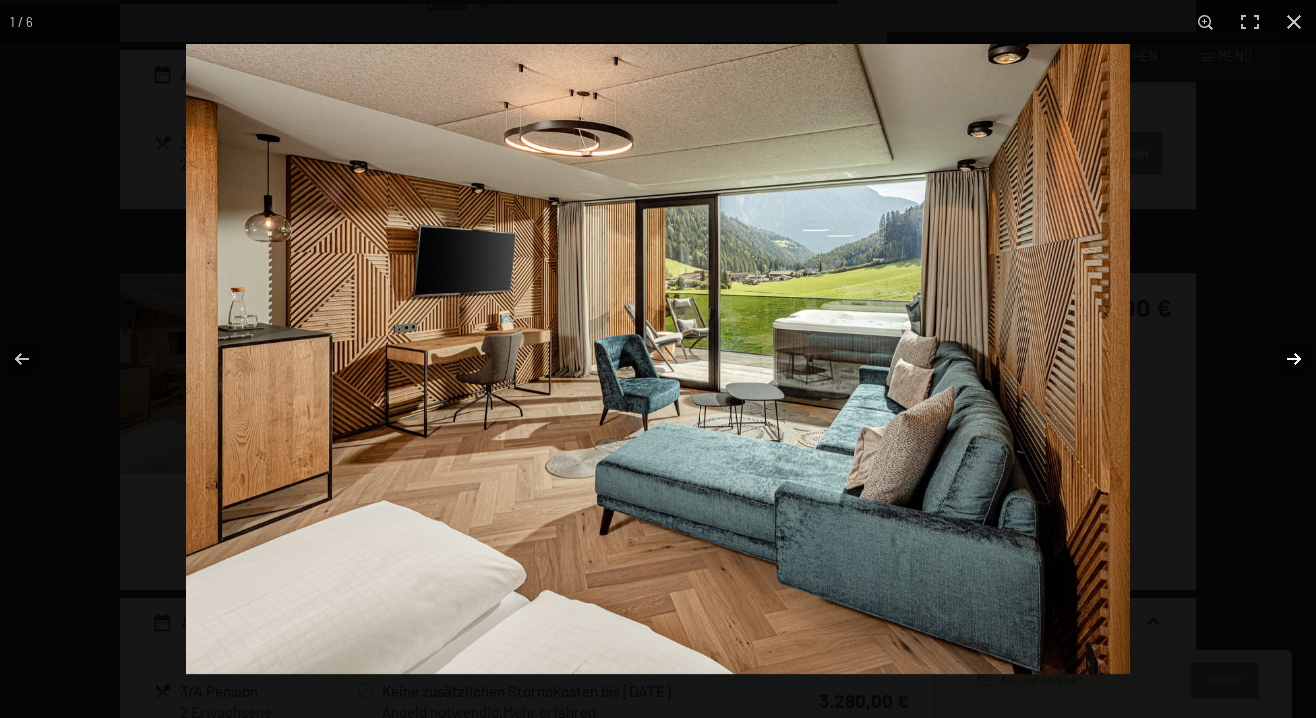 click at bounding box center (1281, 359) 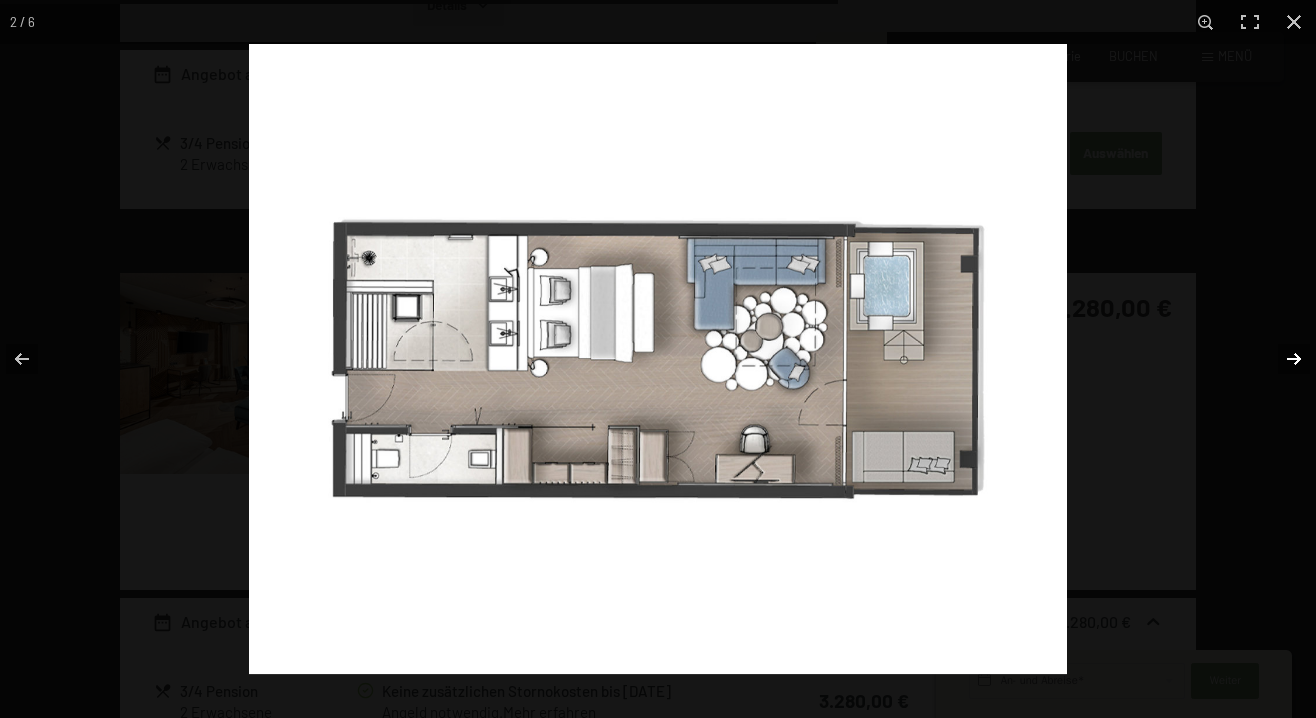 click at bounding box center (1281, 359) 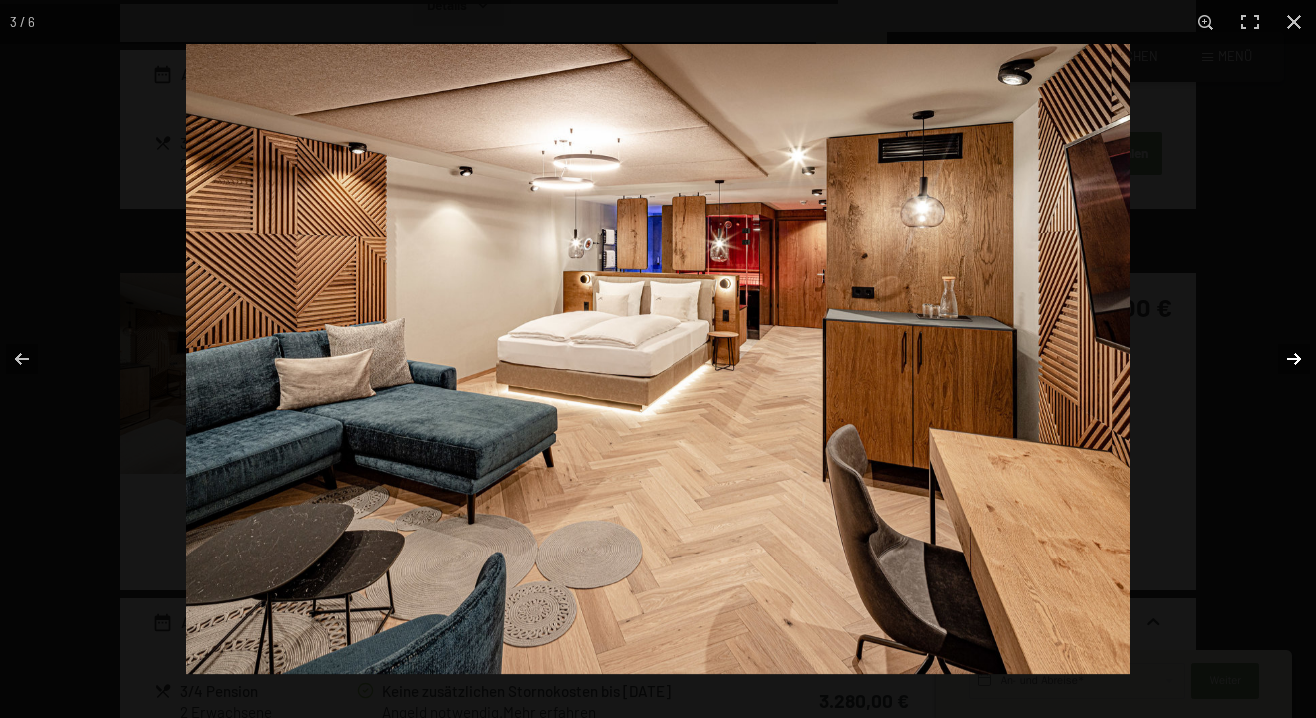 click at bounding box center (1281, 359) 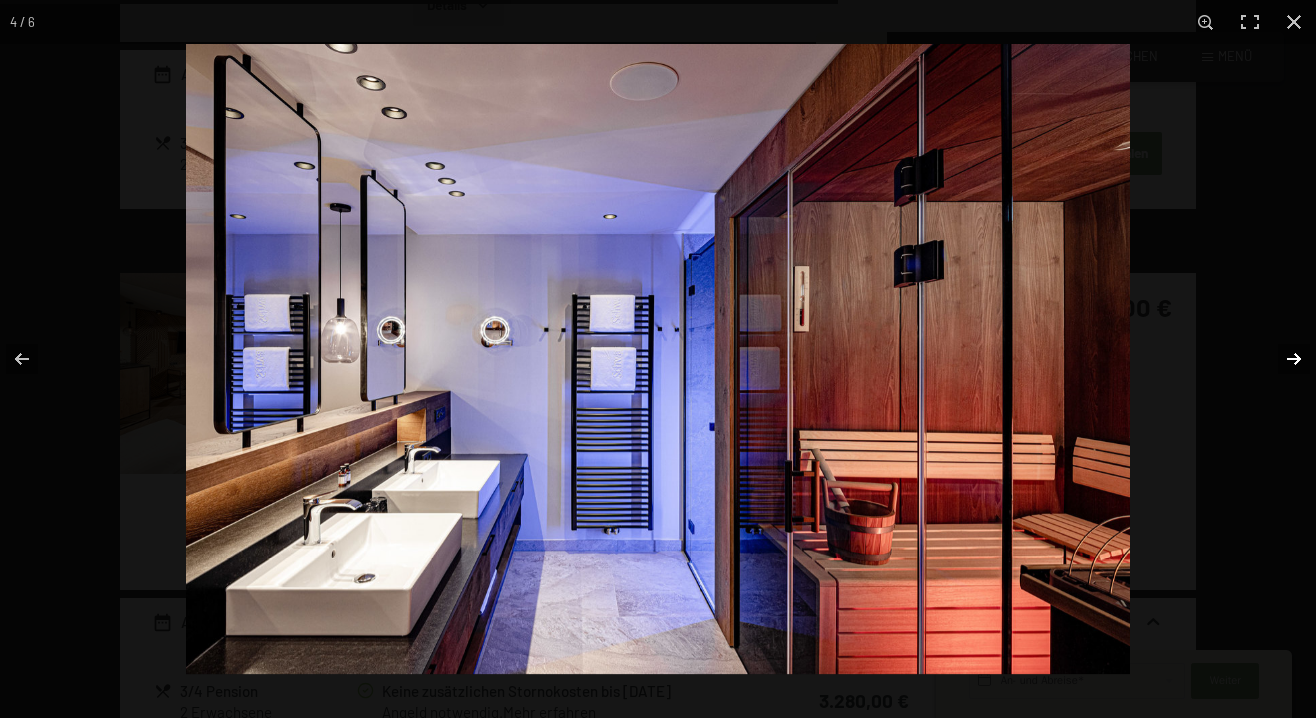click at bounding box center [1281, 359] 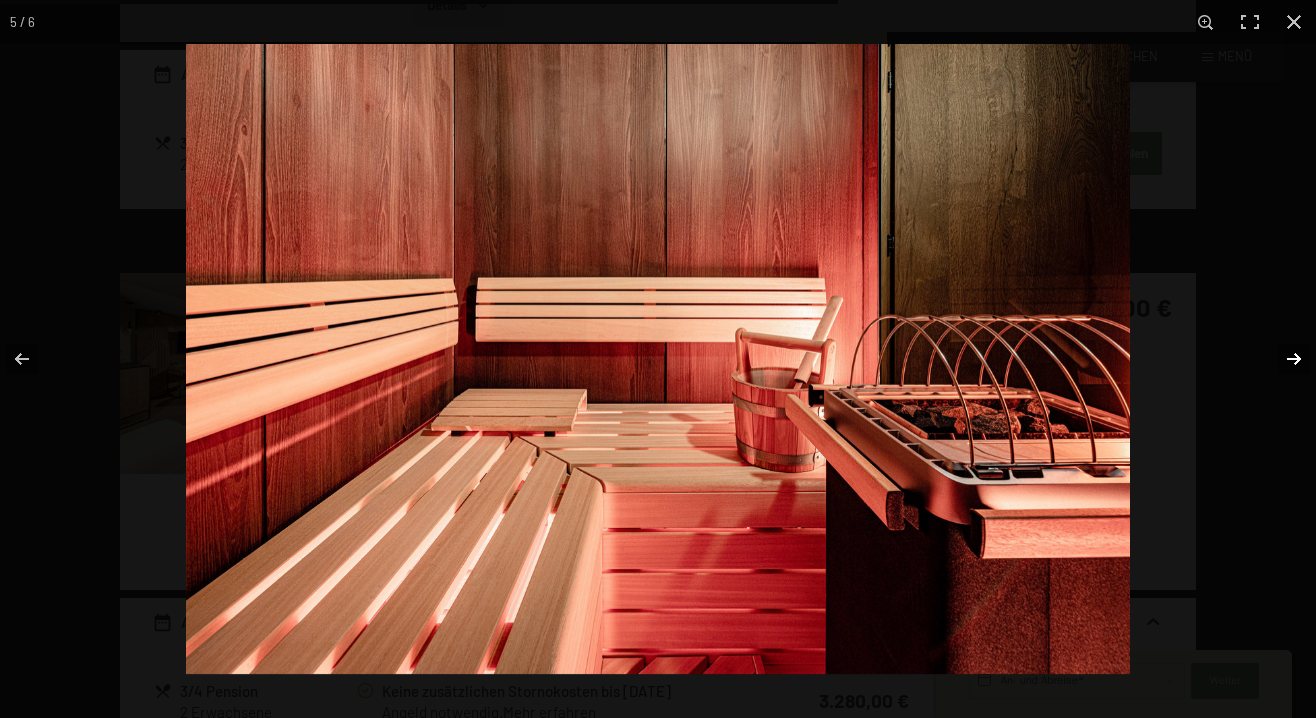 click at bounding box center (1281, 359) 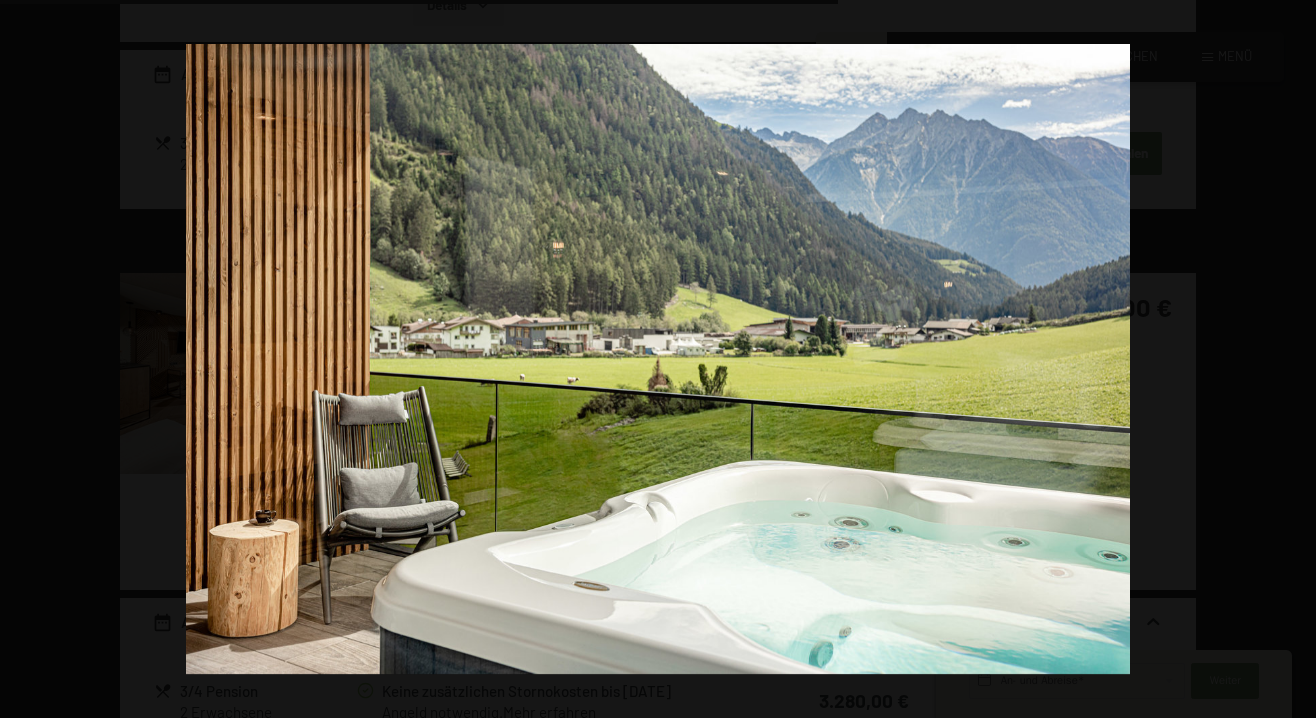 click at bounding box center (1281, 359) 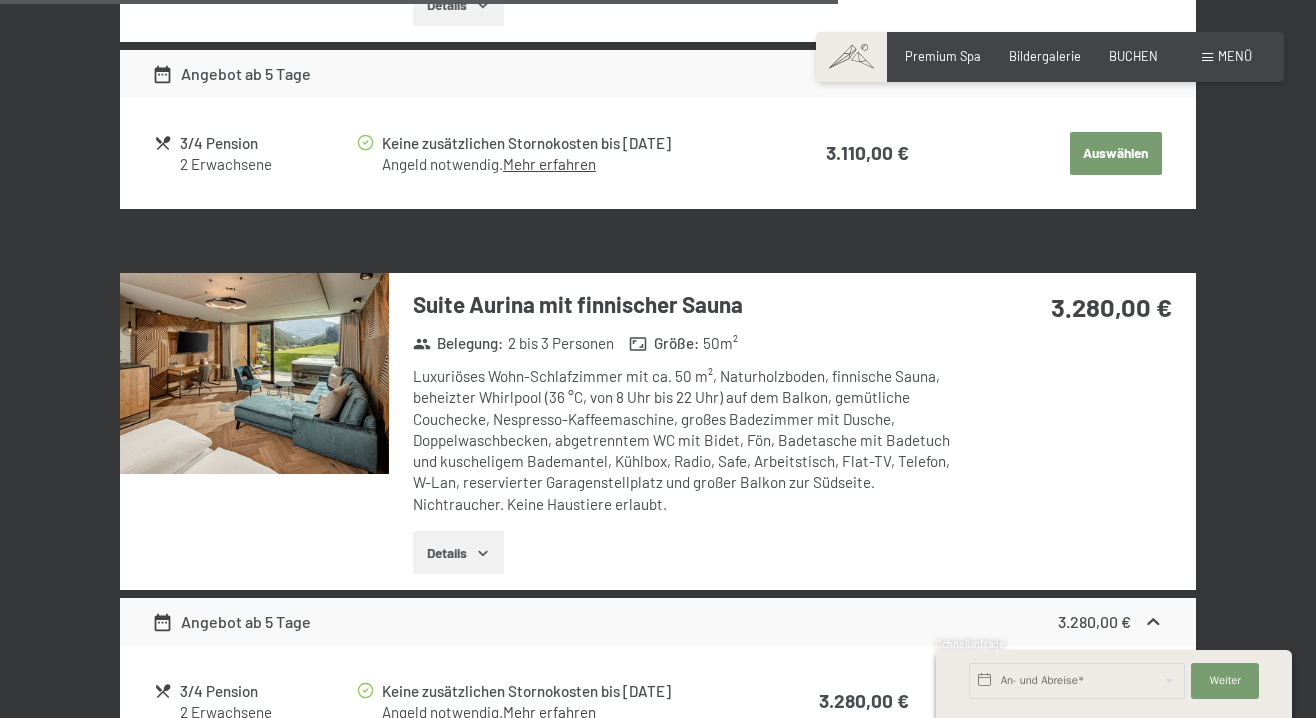 click at bounding box center (0, 0) 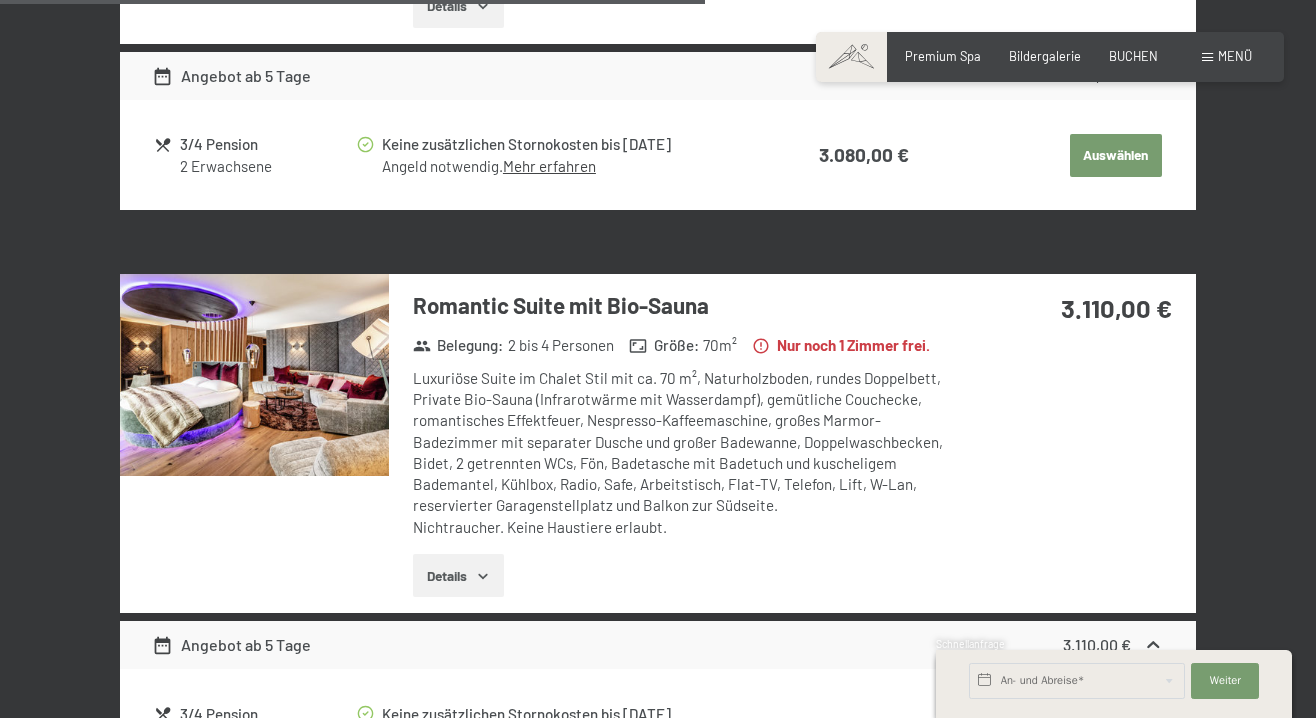 scroll, scrollTop: 3169, scrollLeft: 0, axis: vertical 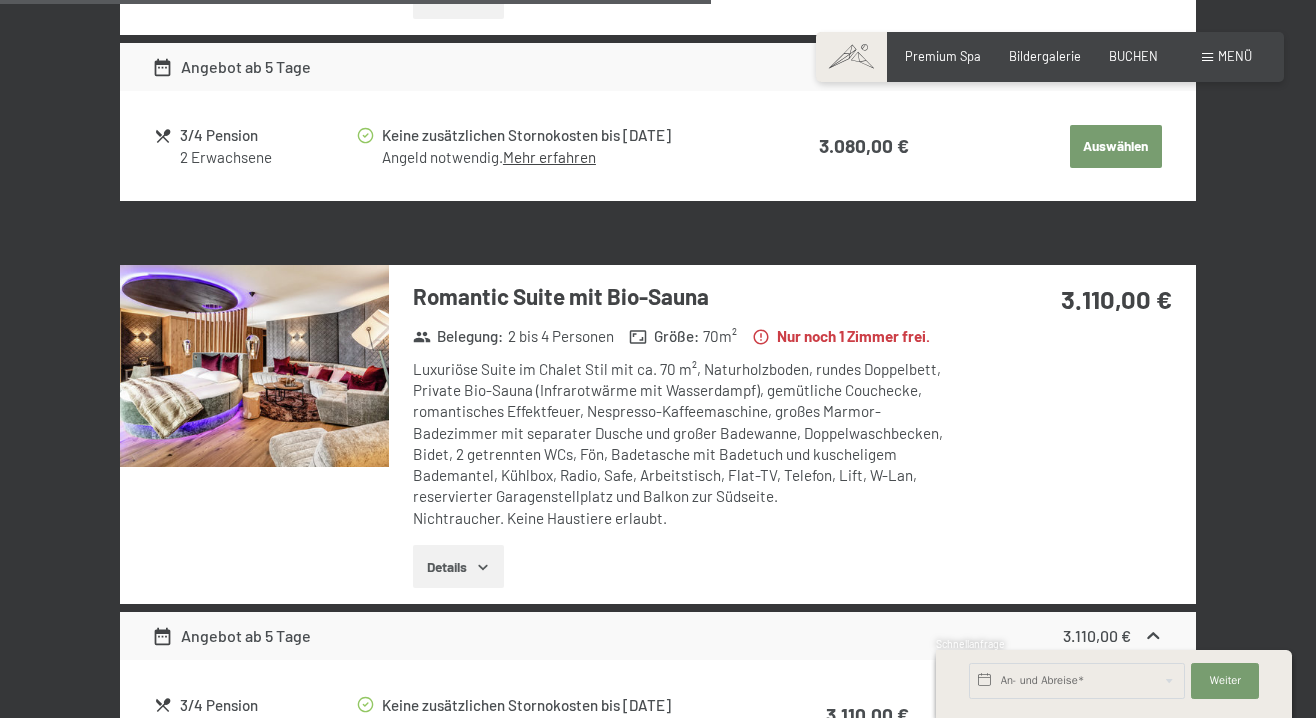 click at bounding box center (254, 366) 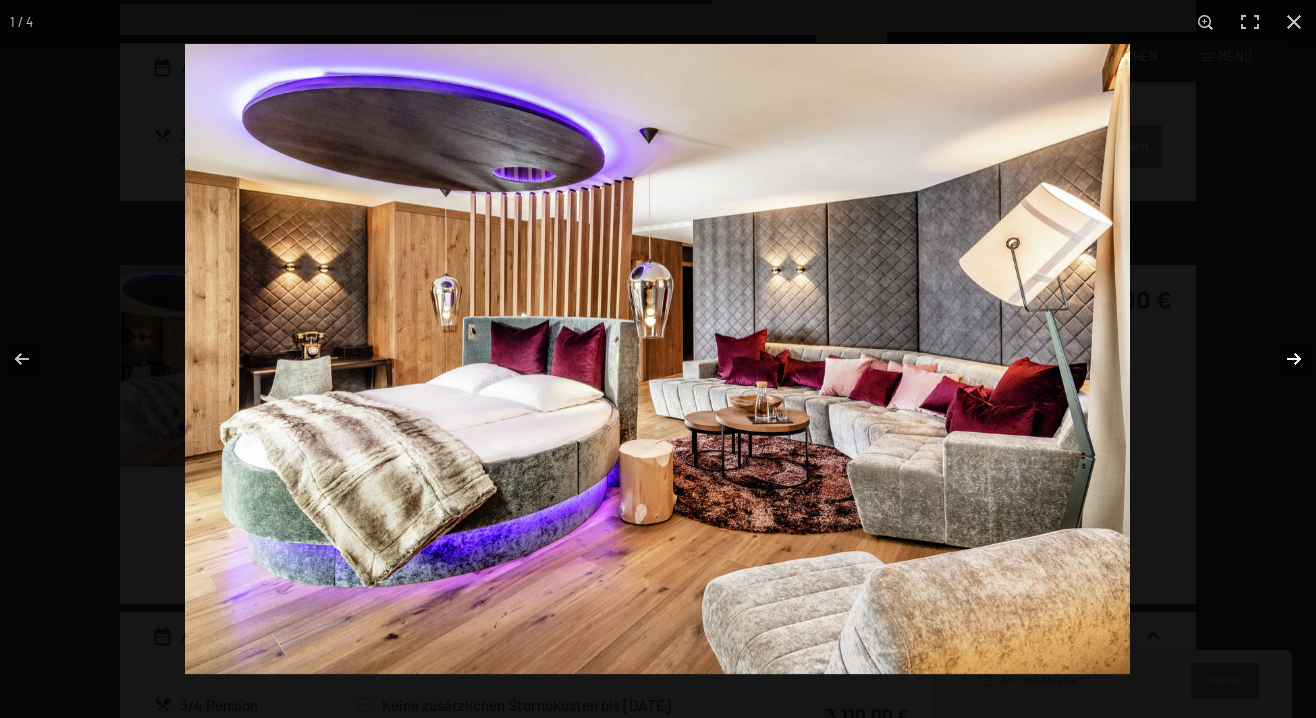click at bounding box center [1281, 359] 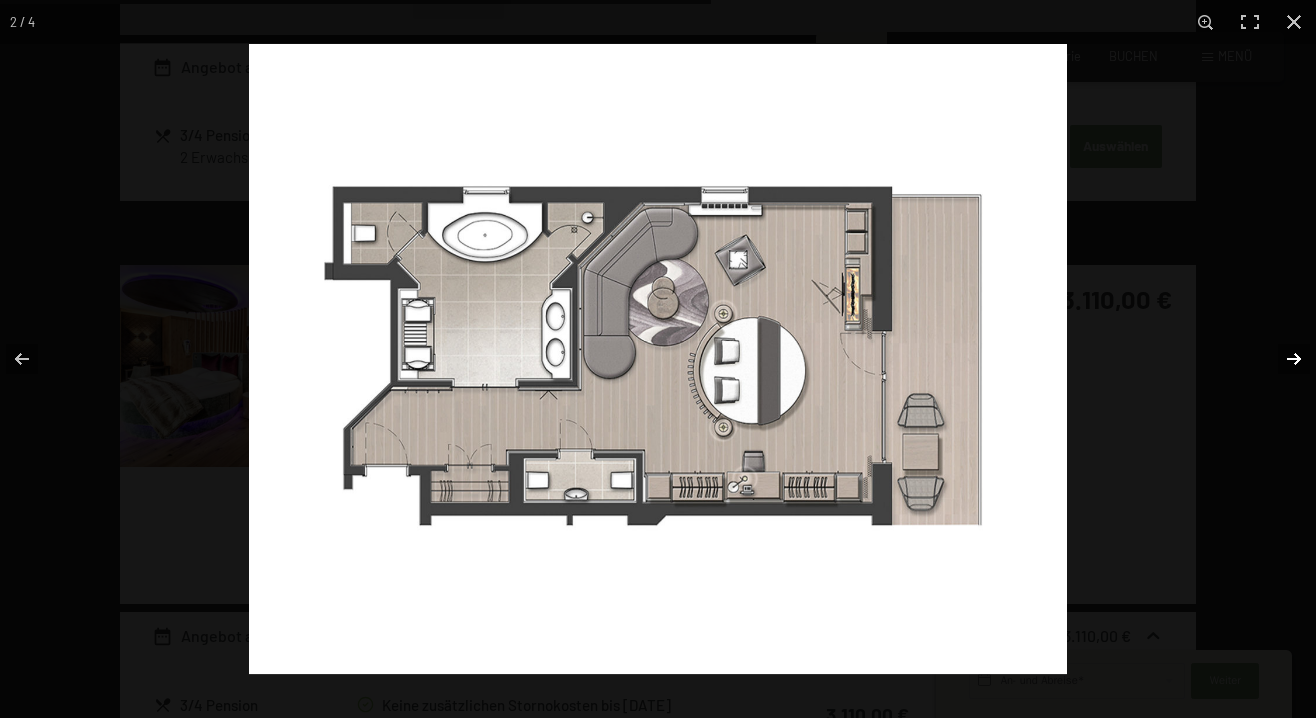 click at bounding box center (1281, 359) 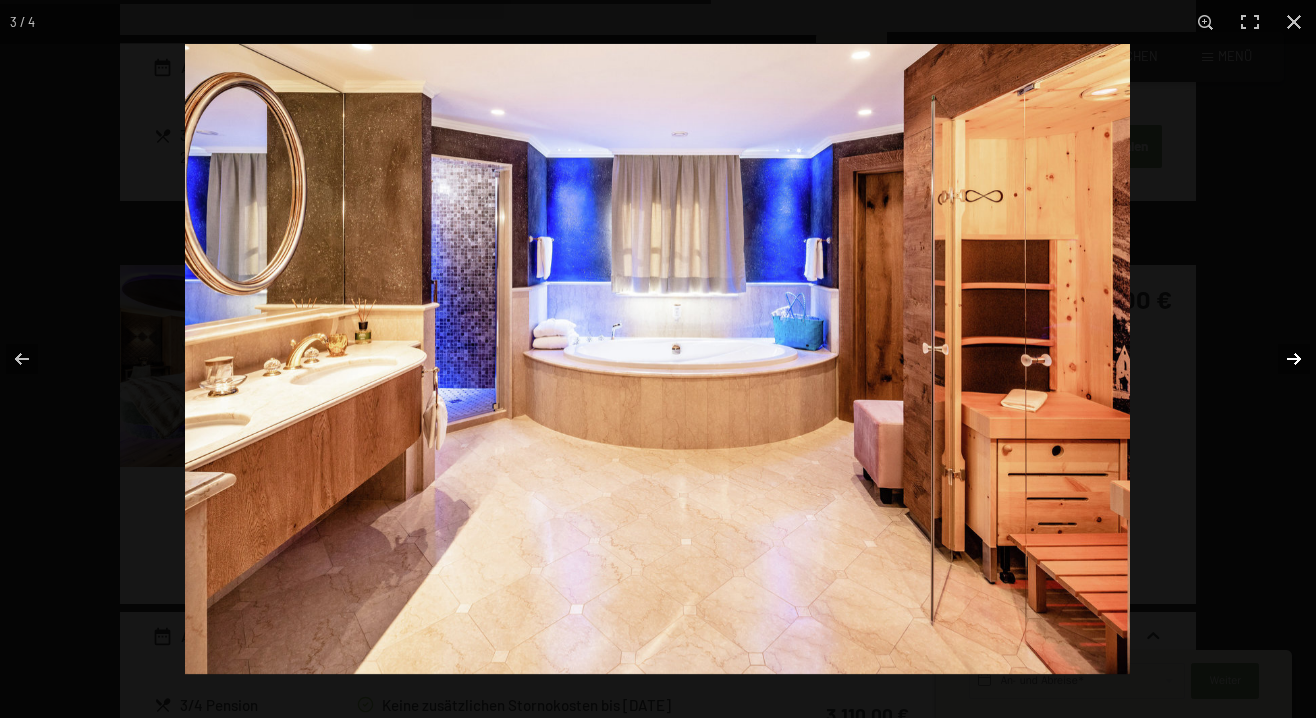 click at bounding box center [1281, 359] 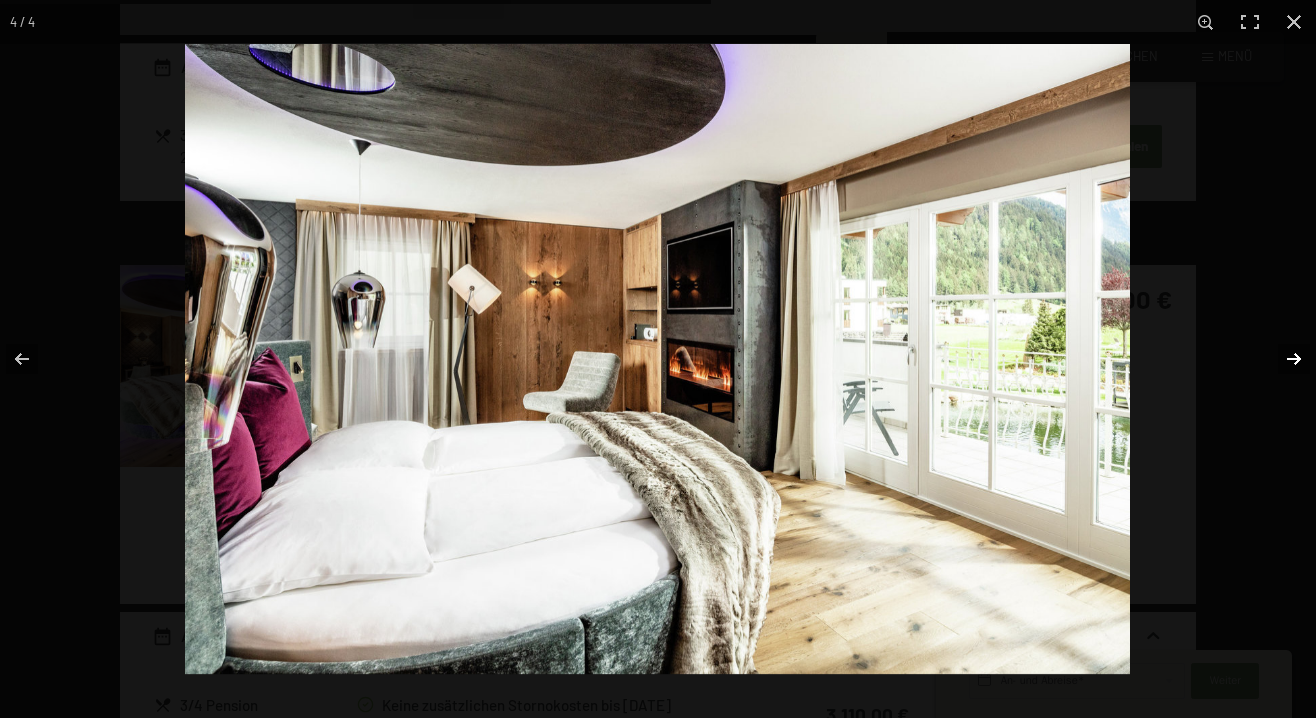 click at bounding box center [1281, 359] 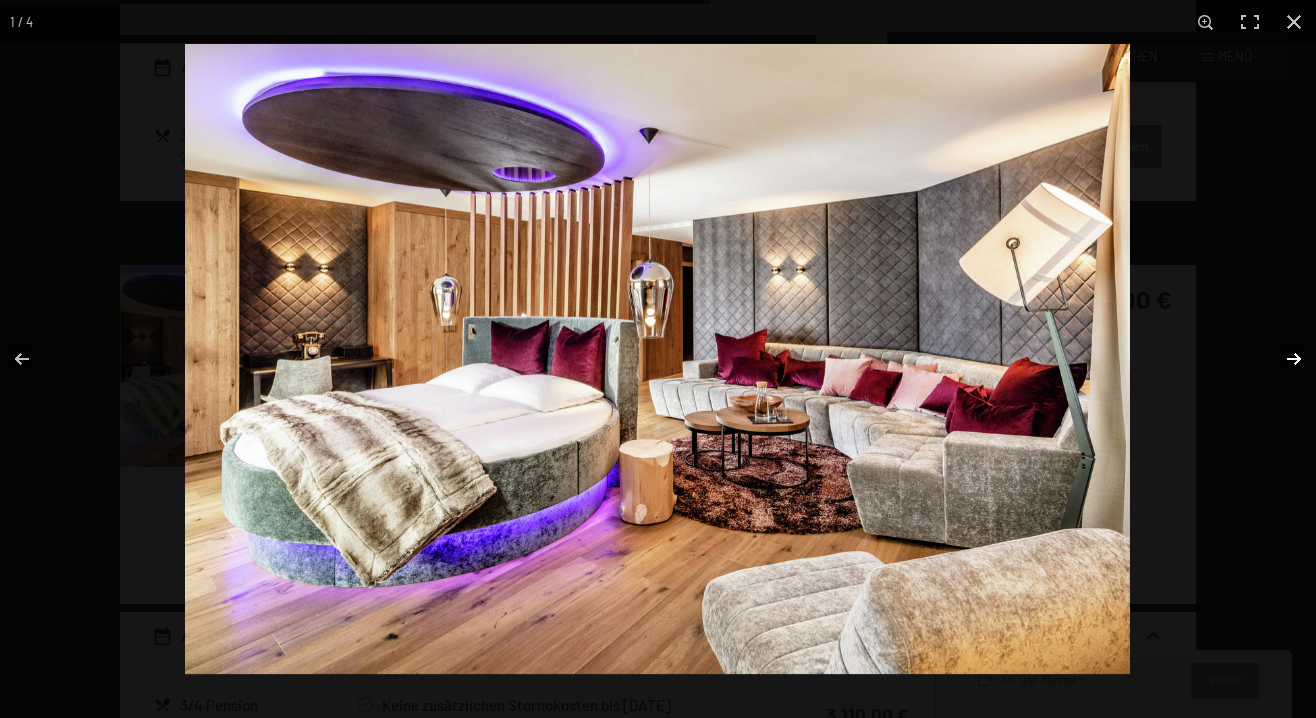 click at bounding box center (1281, 359) 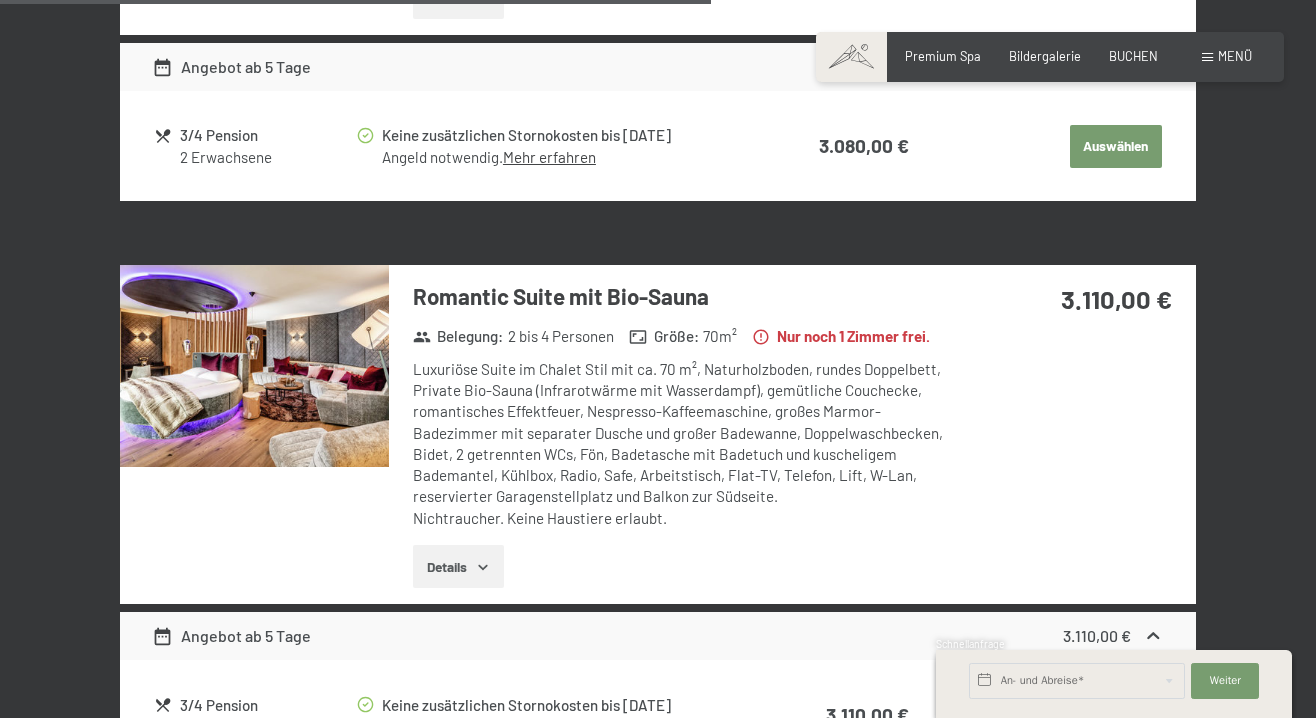 click at bounding box center (0, 0) 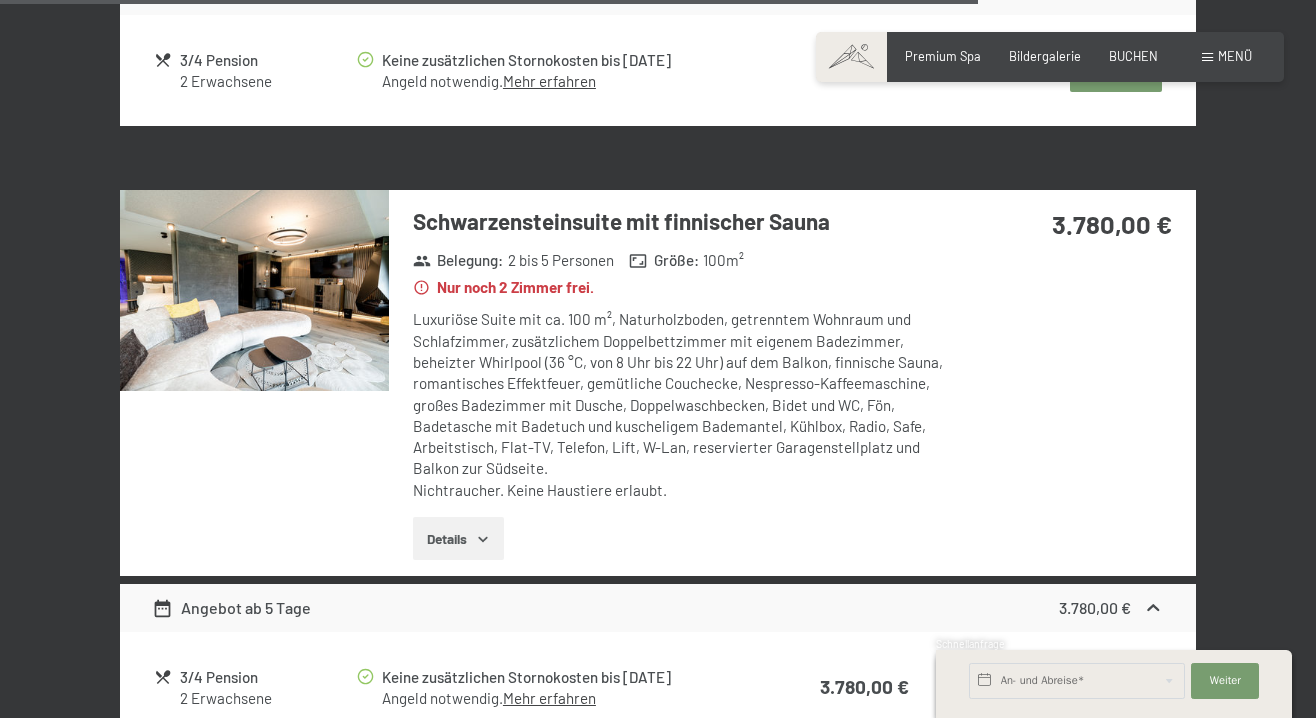 scroll, scrollTop: 4364, scrollLeft: 0, axis: vertical 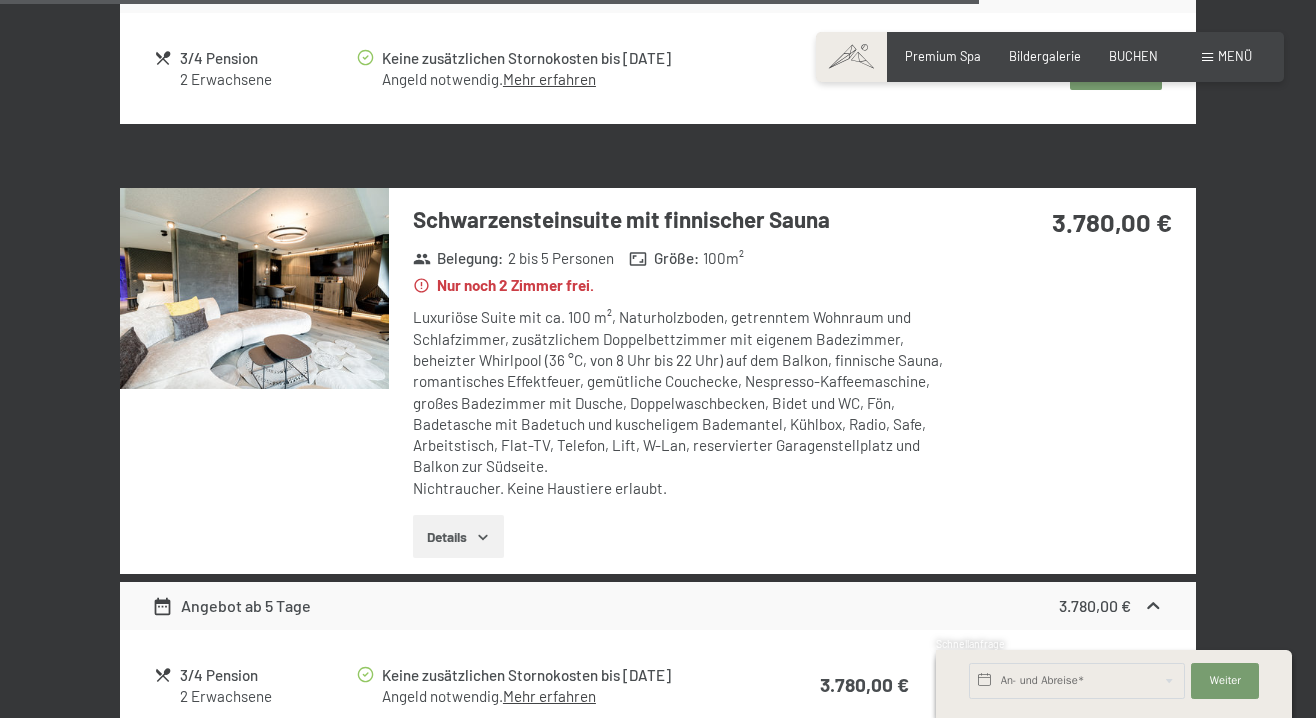 click at bounding box center [254, 289] 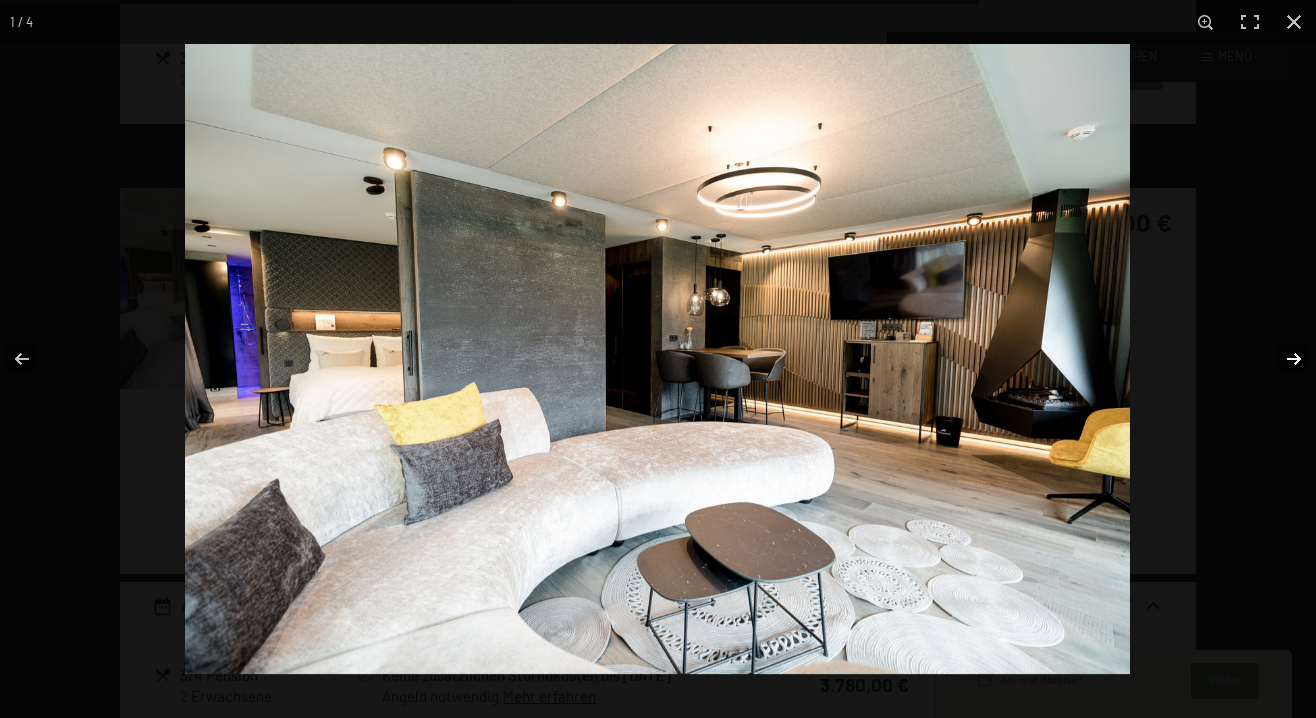 click at bounding box center [1281, 359] 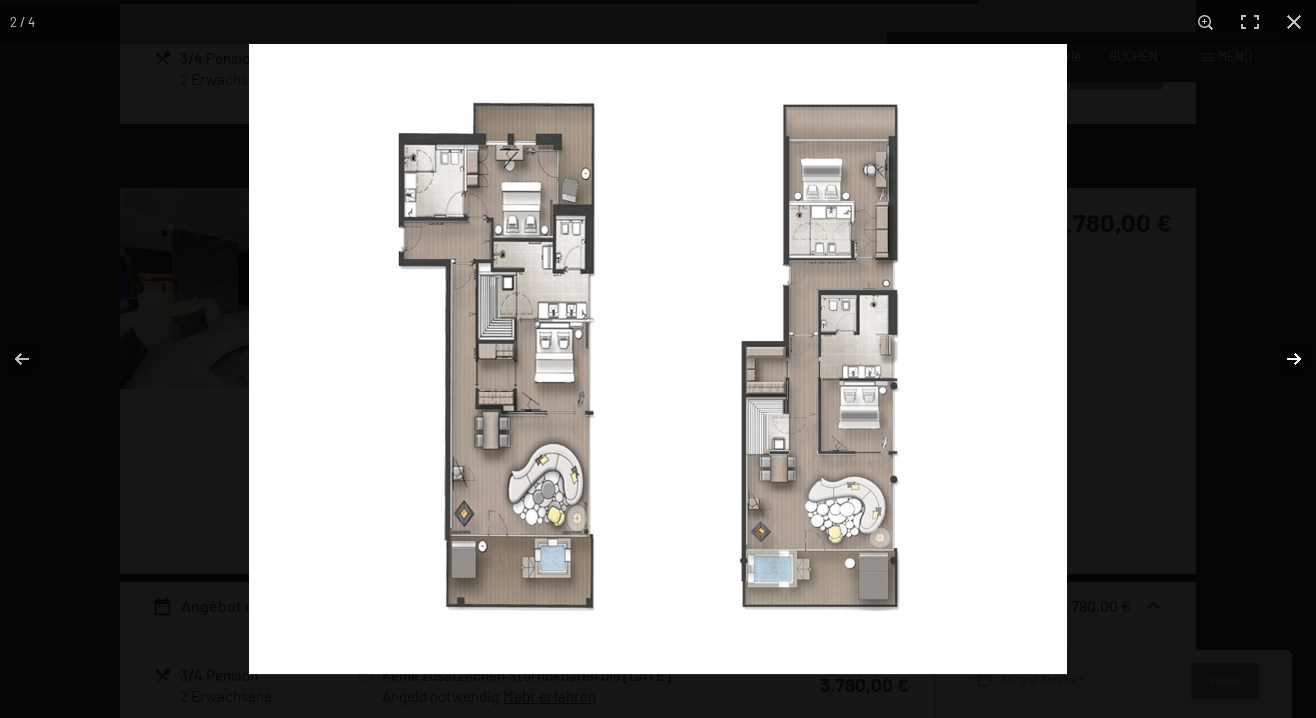 click at bounding box center (1281, 359) 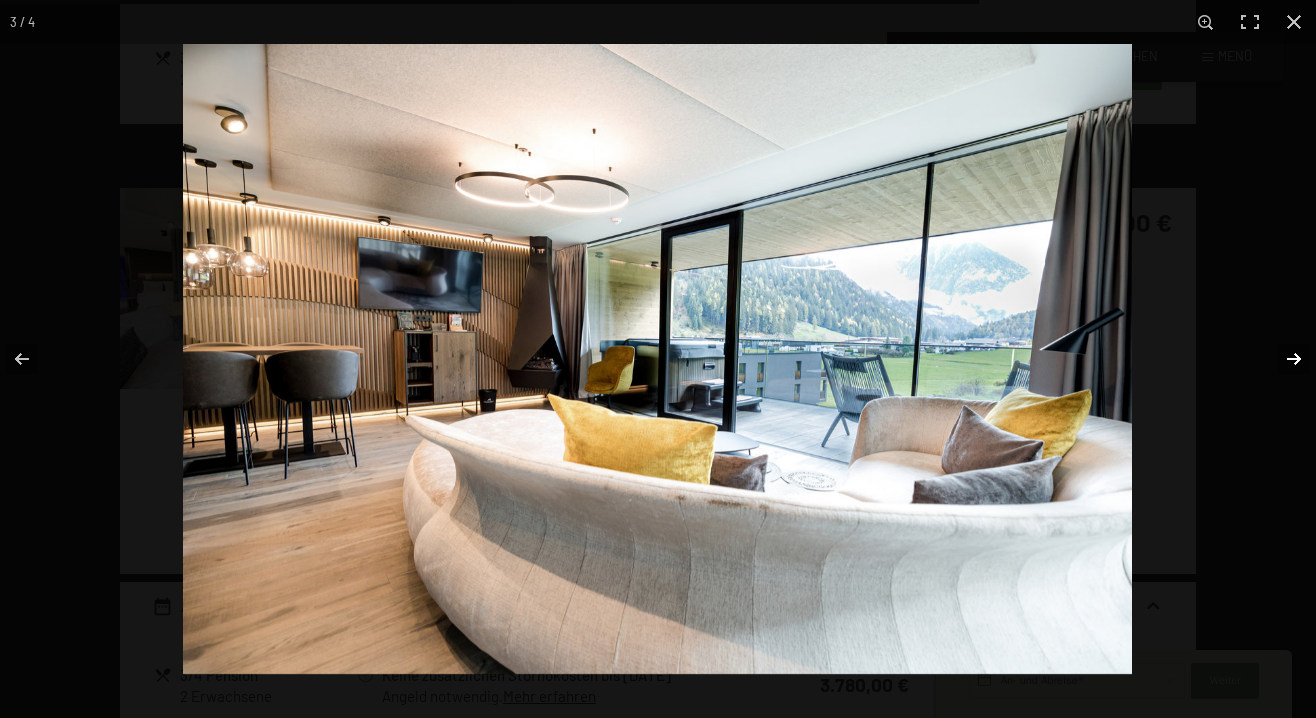 click at bounding box center [1281, 359] 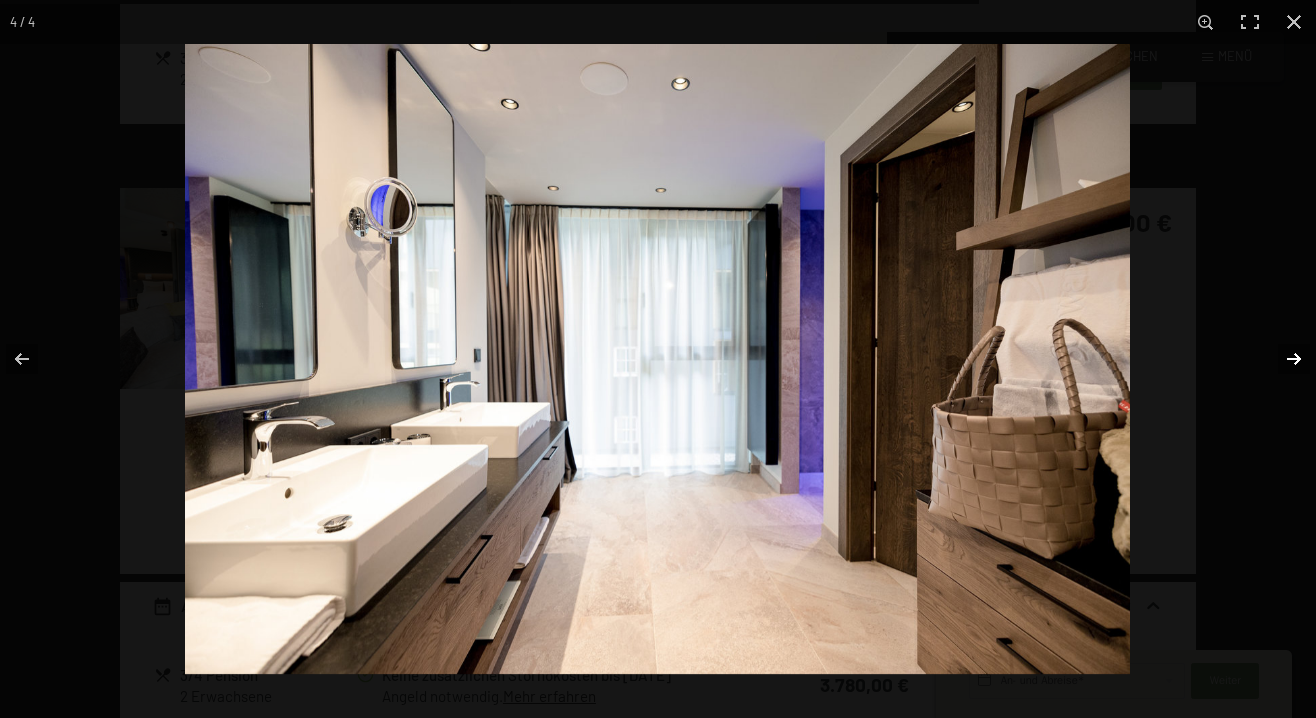 click at bounding box center (1281, 359) 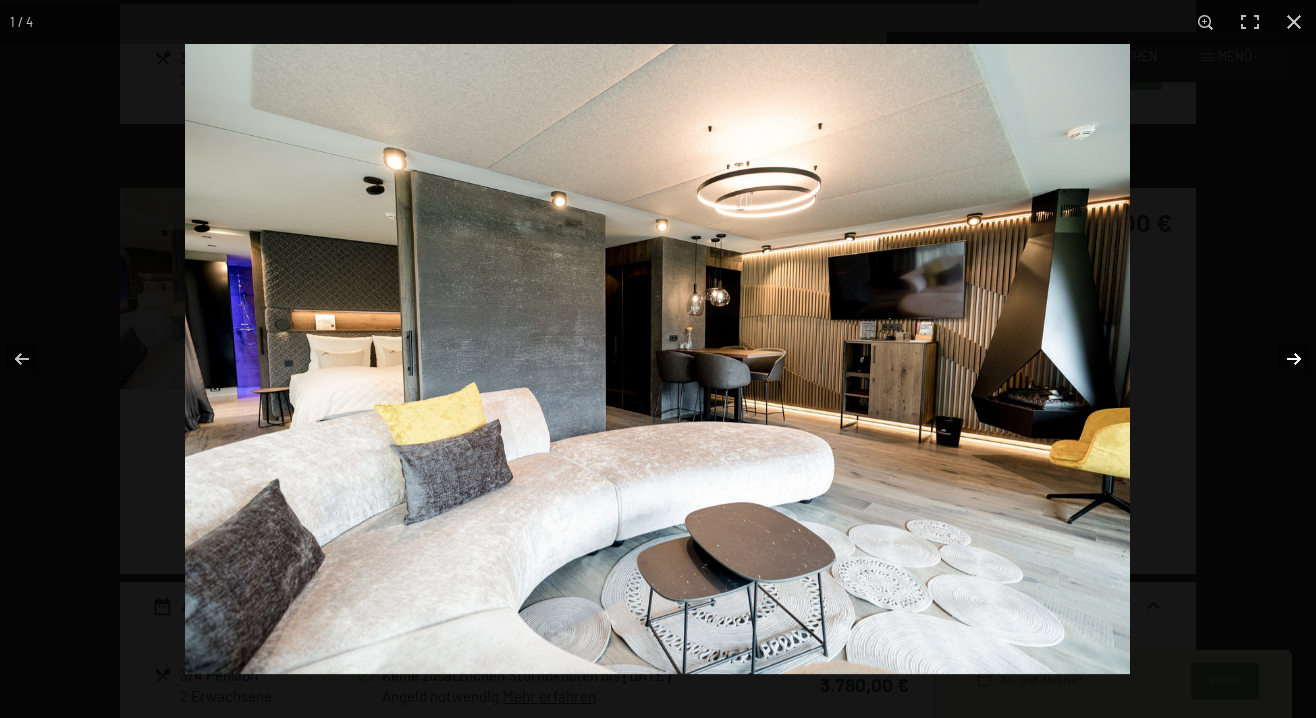 click at bounding box center [1281, 359] 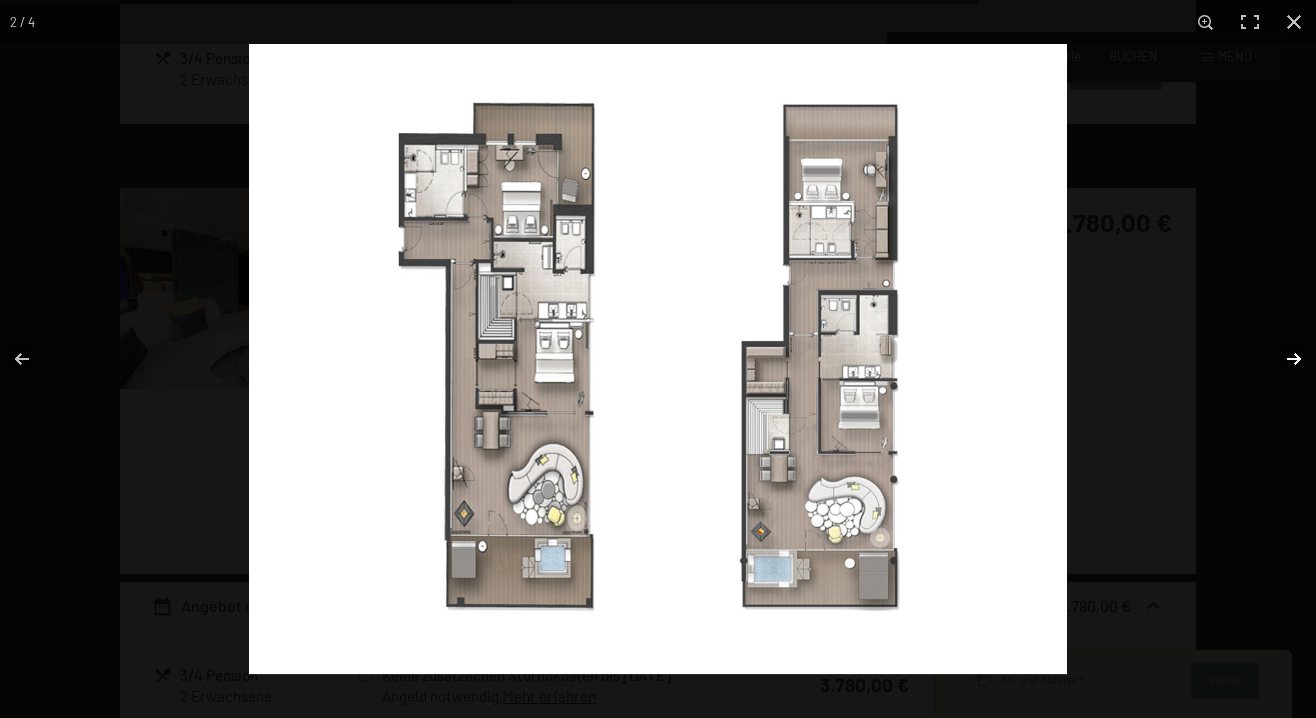 click at bounding box center (1281, 359) 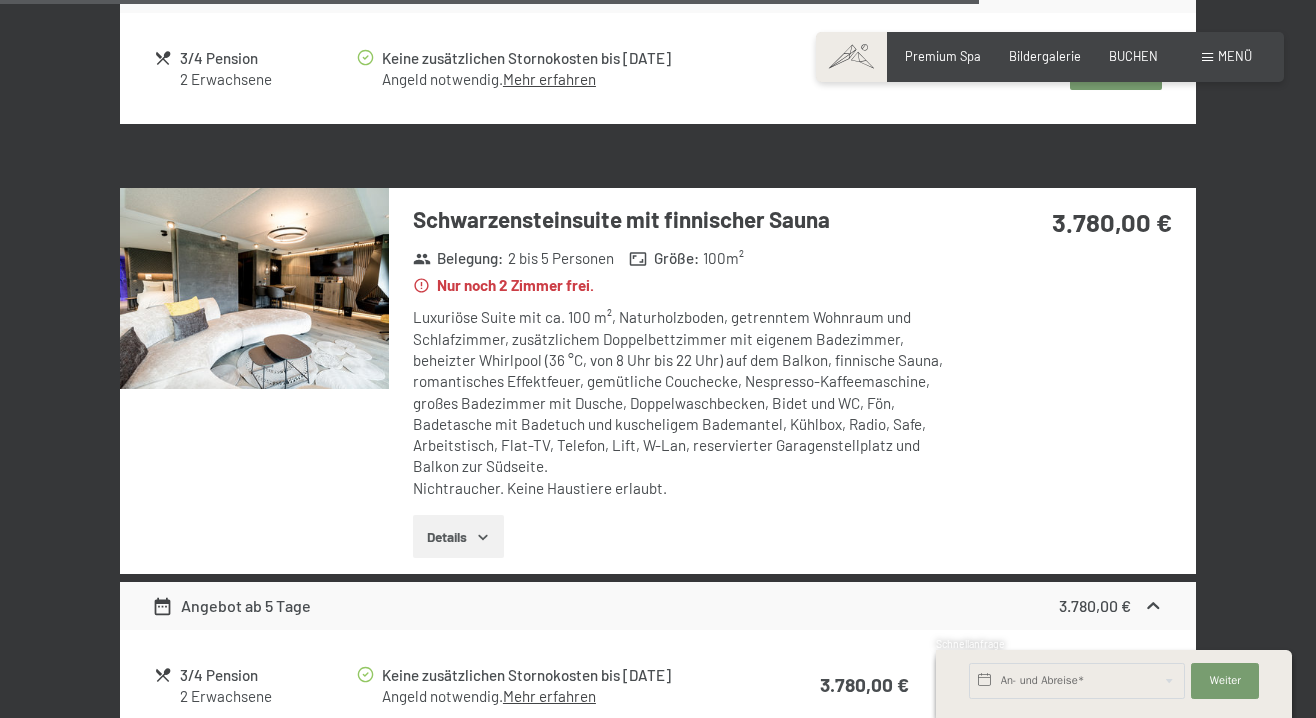 click at bounding box center (0, 0) 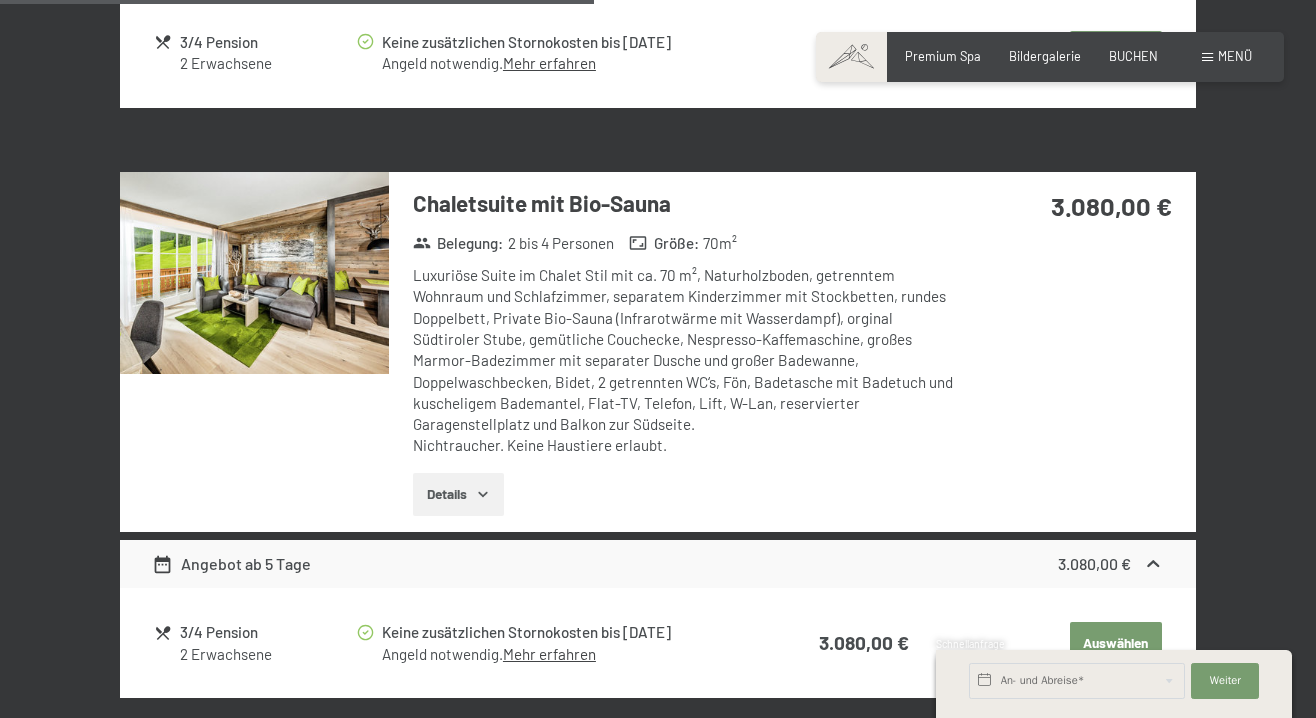 scroll, scrollTop: 2648, scrollLeft: 0, axis: vertical 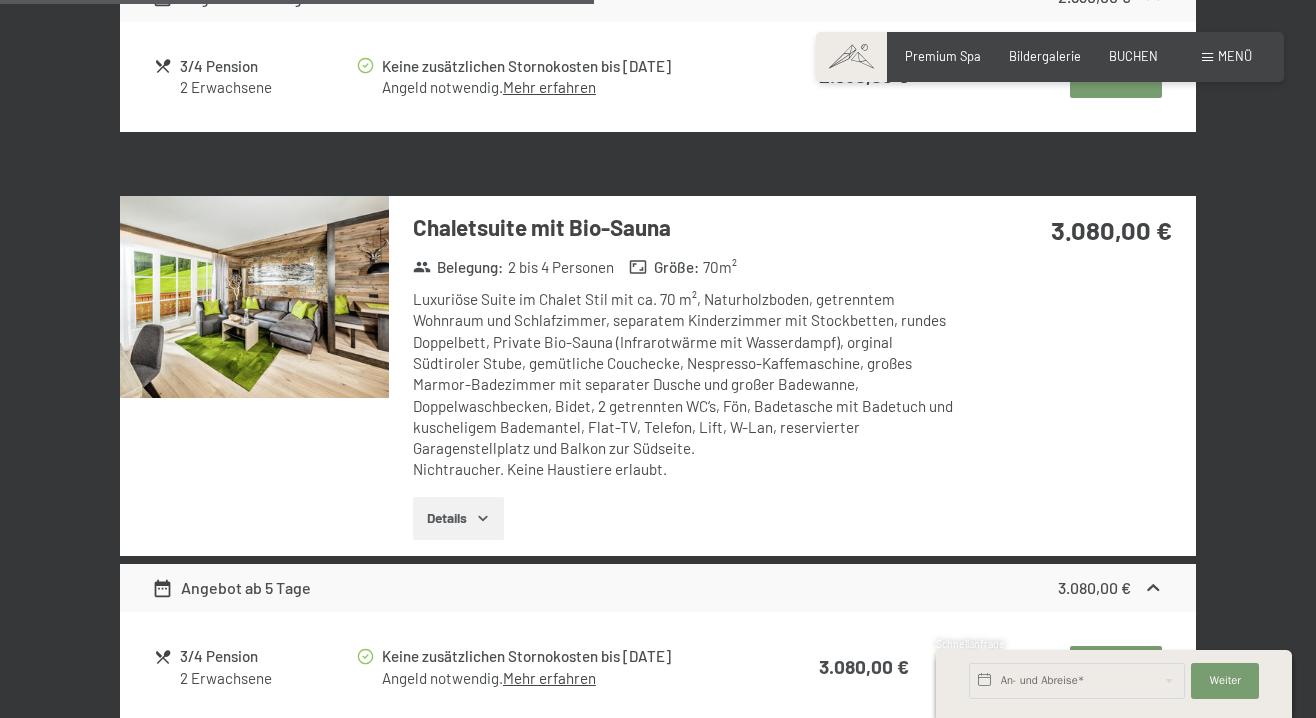 click at bounding box center [254, 297] 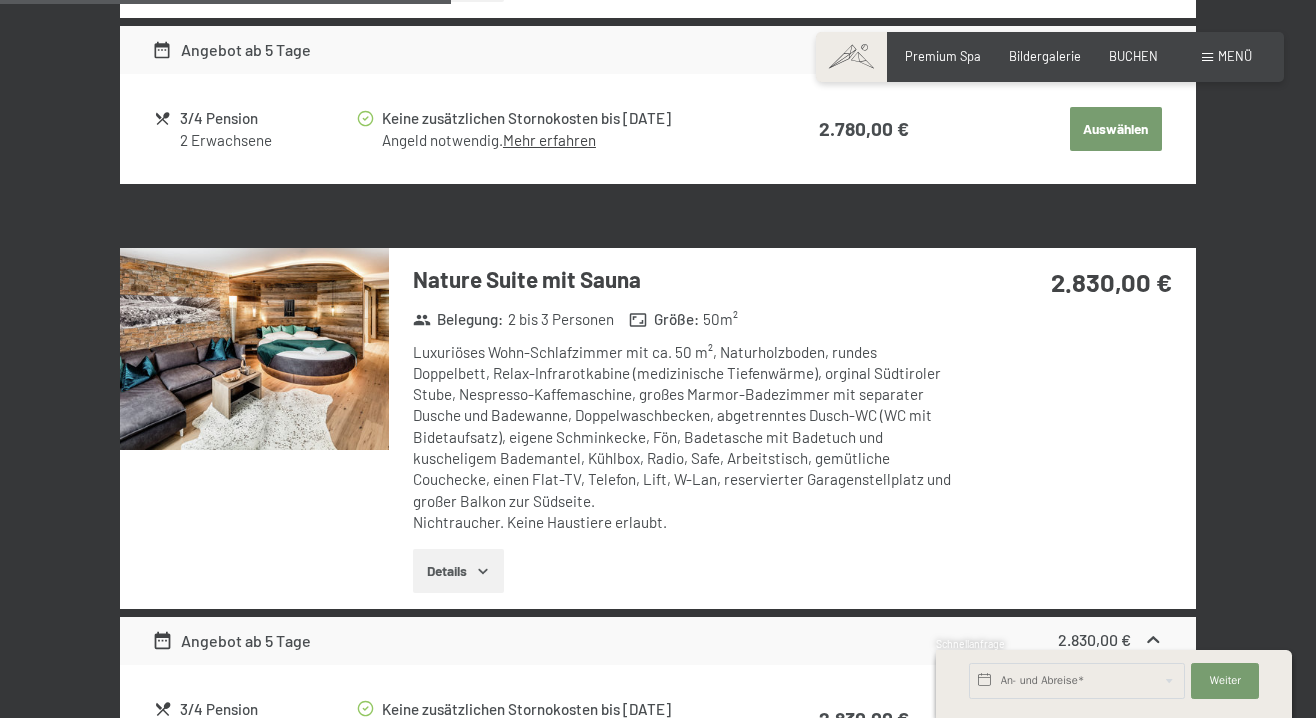 scroll, scrollTop: 2001, scrollLeft: 0, axis: vertical 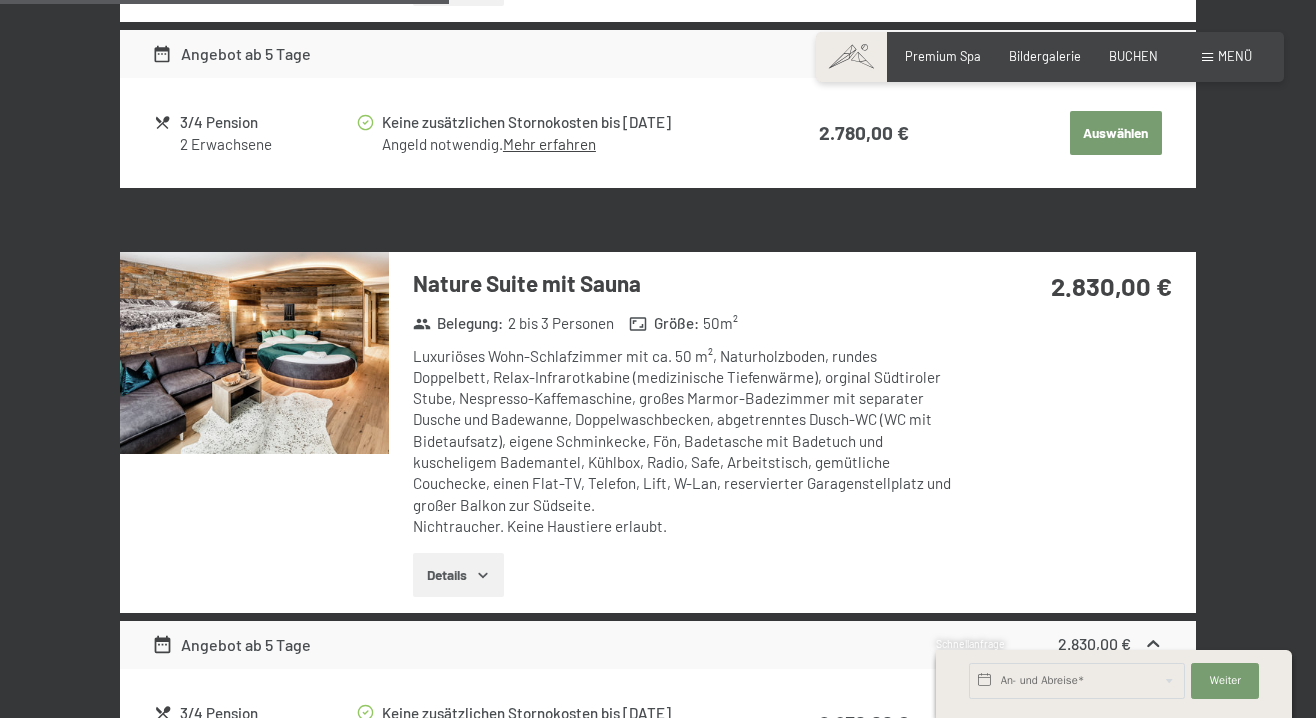 click at bounding box center (254, 353) 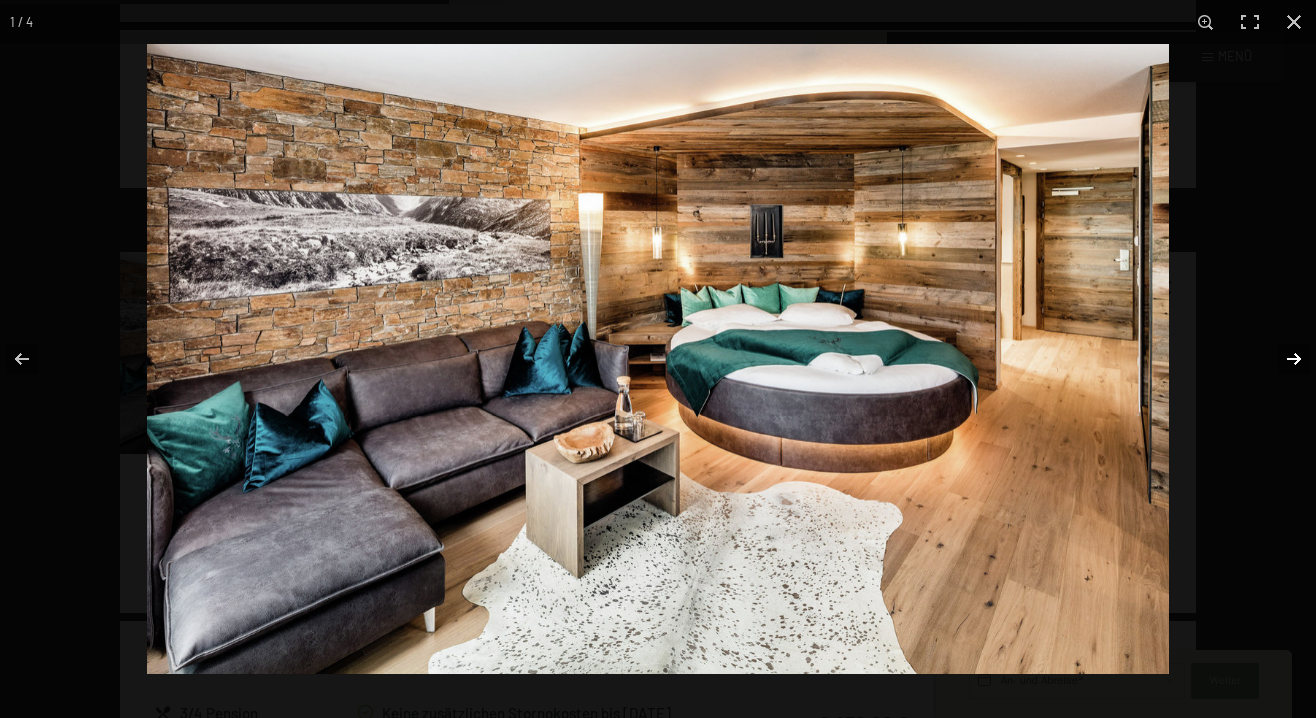 click at bounding box center (1281, 359) 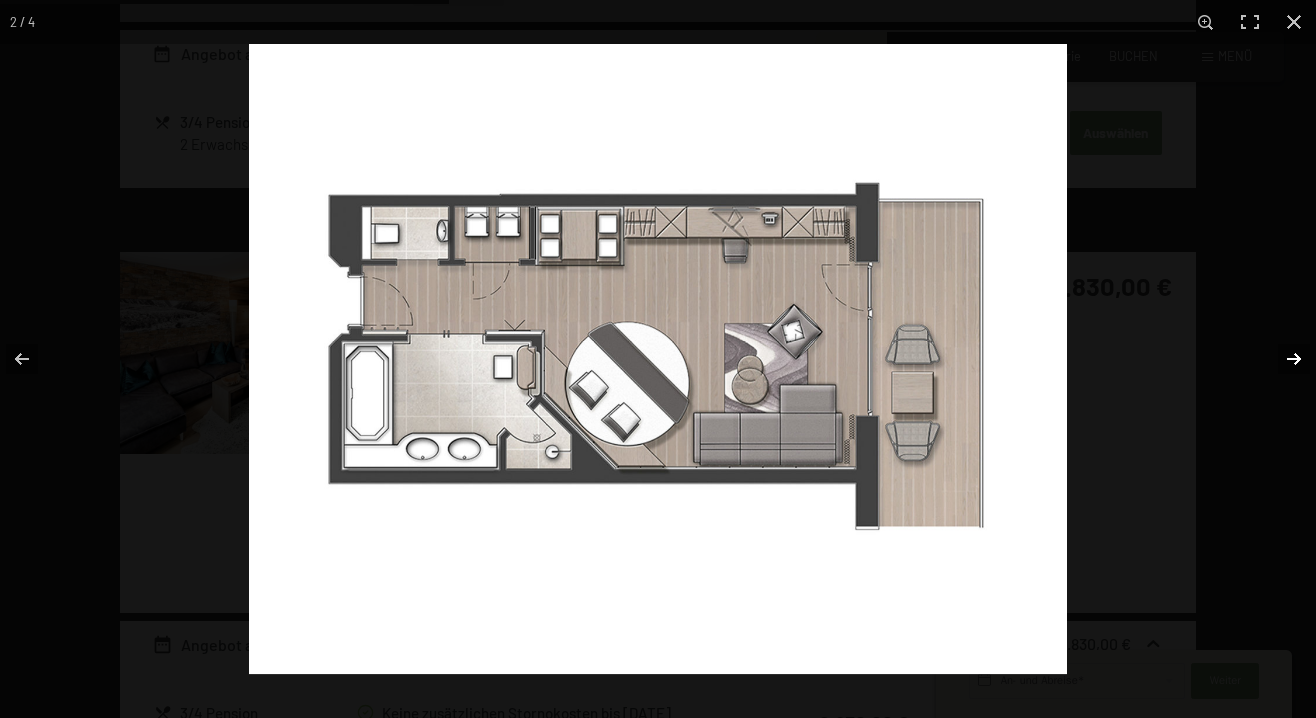click at bounding box center (1281, 359) 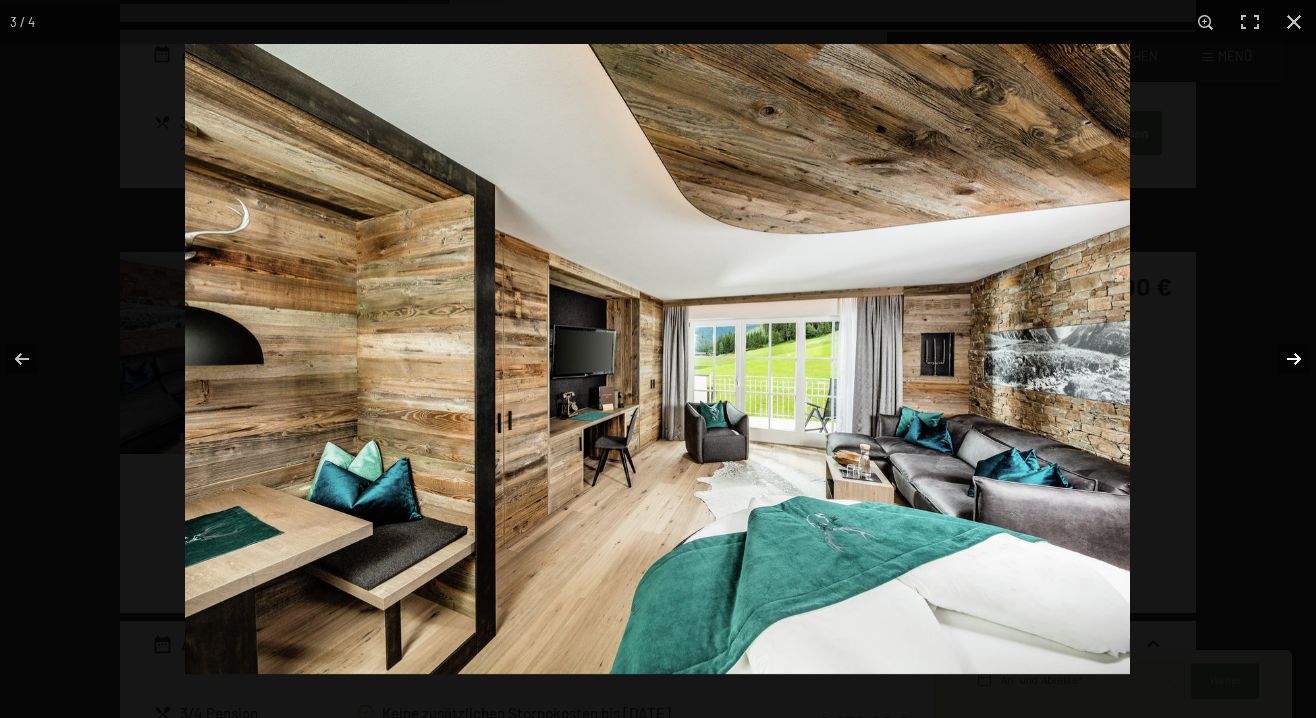 click at bounding box center [1281, 359] 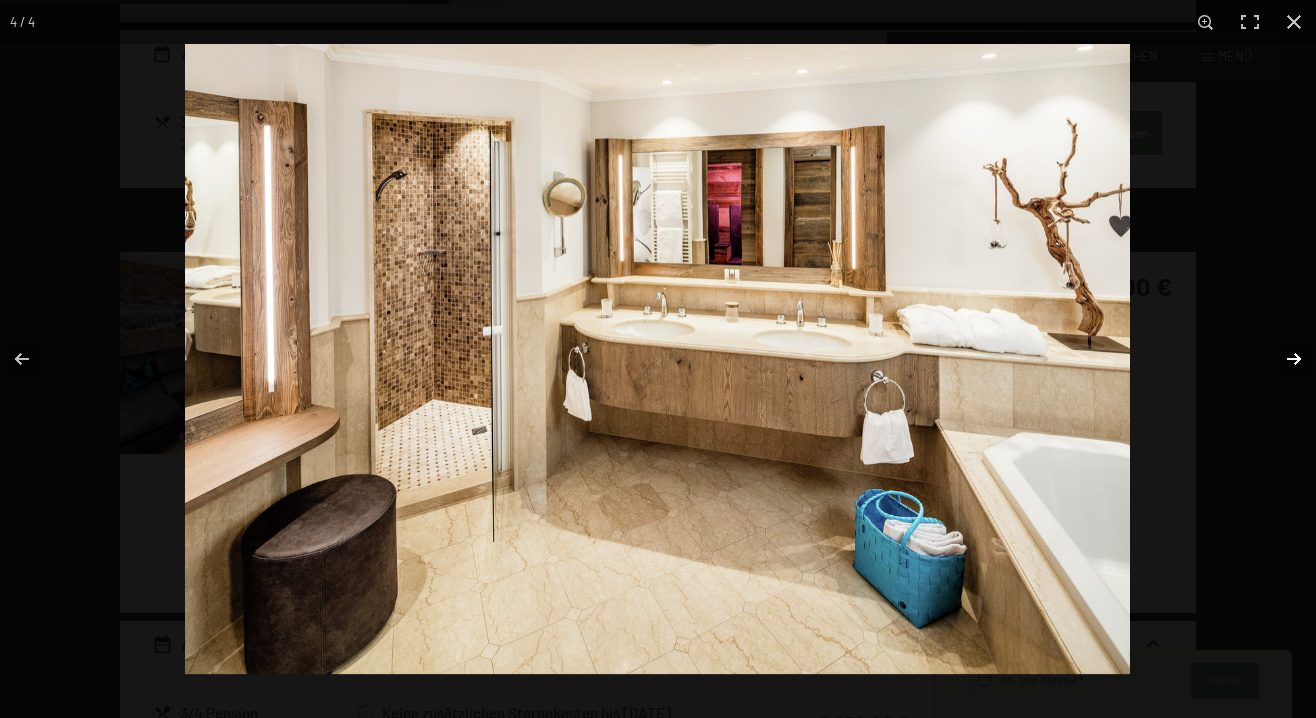 click at bounding box center [1281, 359] 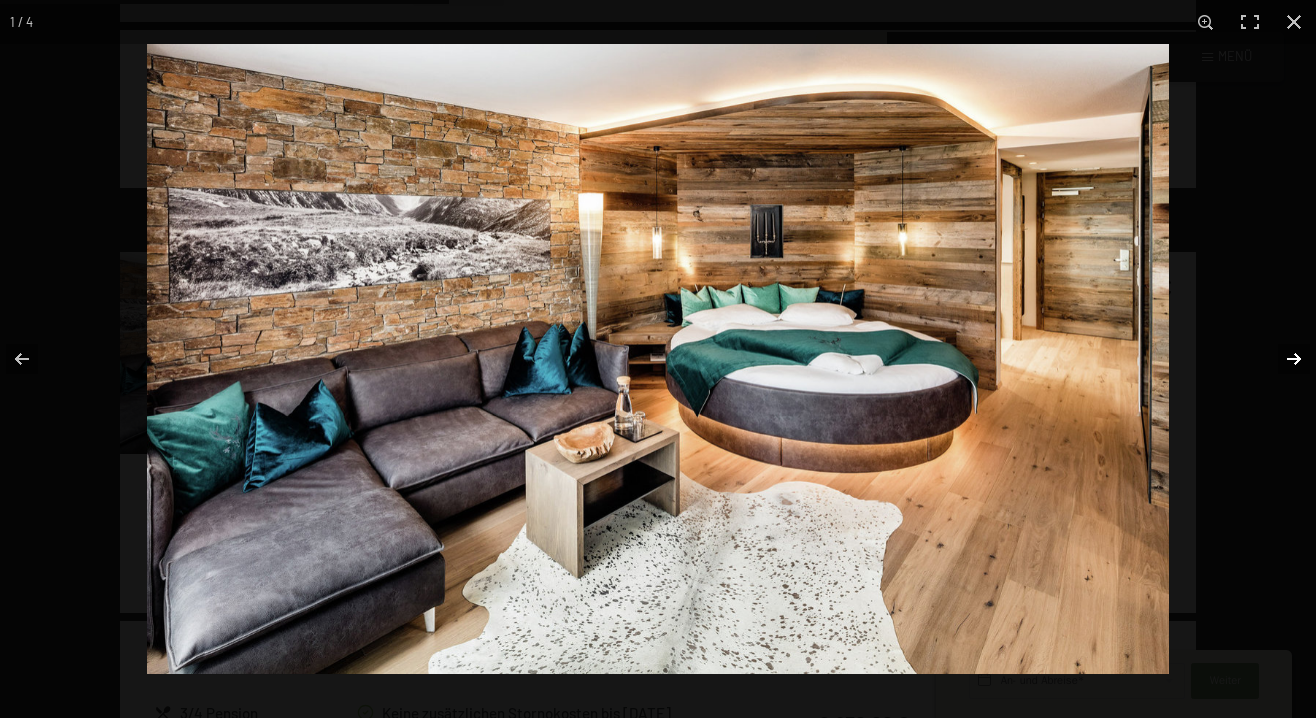 click at bounding box center [1281, 359] 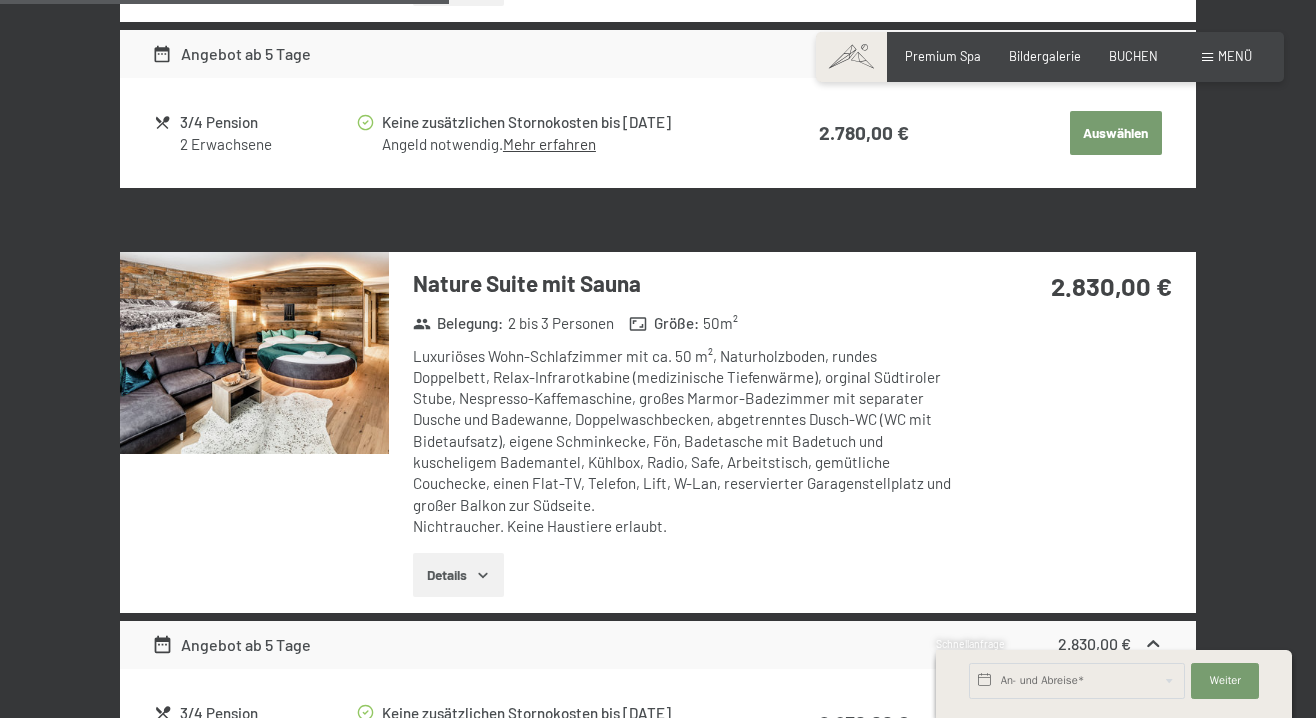 click at bounding box center (0, 0) 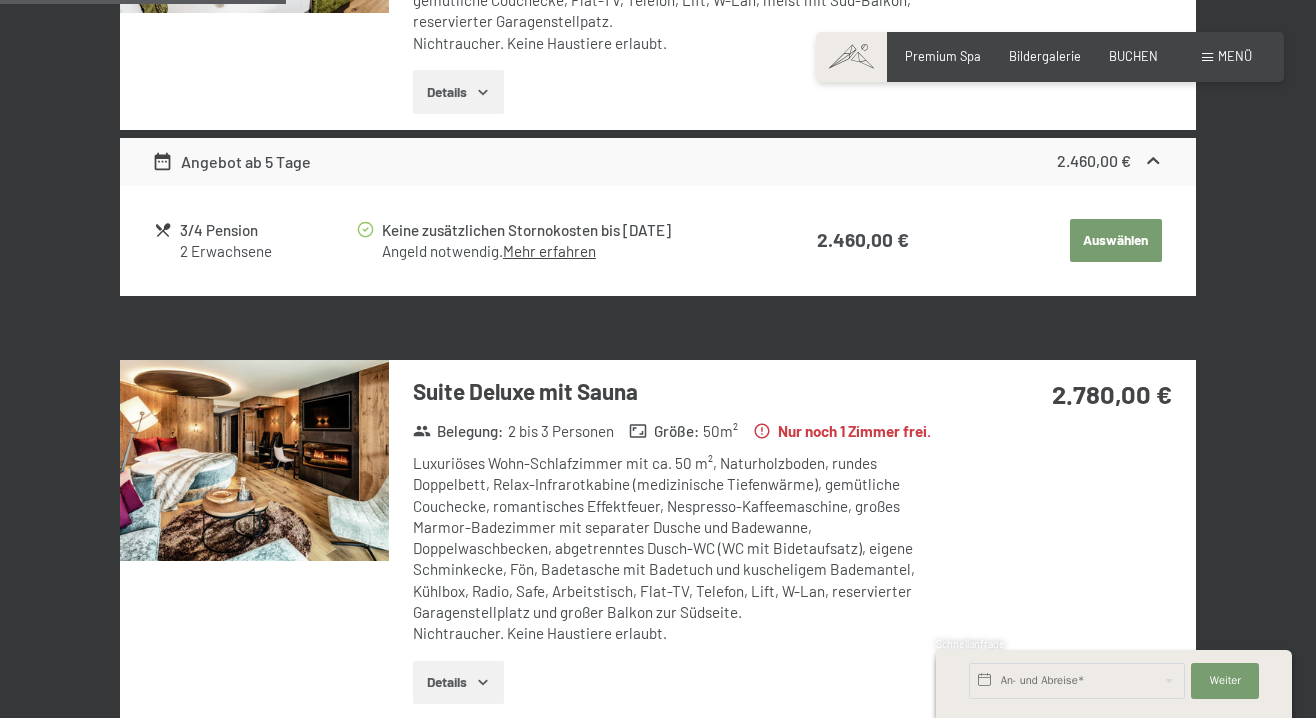 scroll, scrollTop: 1306, scrollLeft: 0, axis: vertical 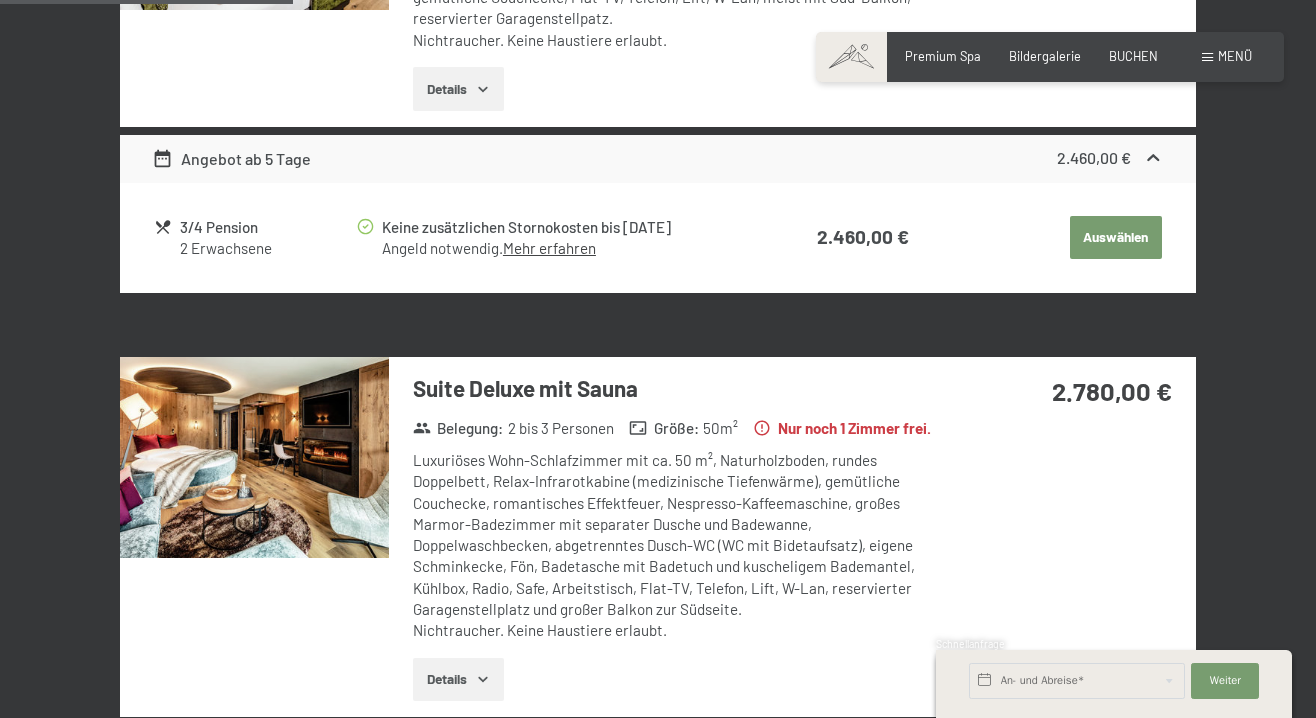 click at bounding box center (254, 458) 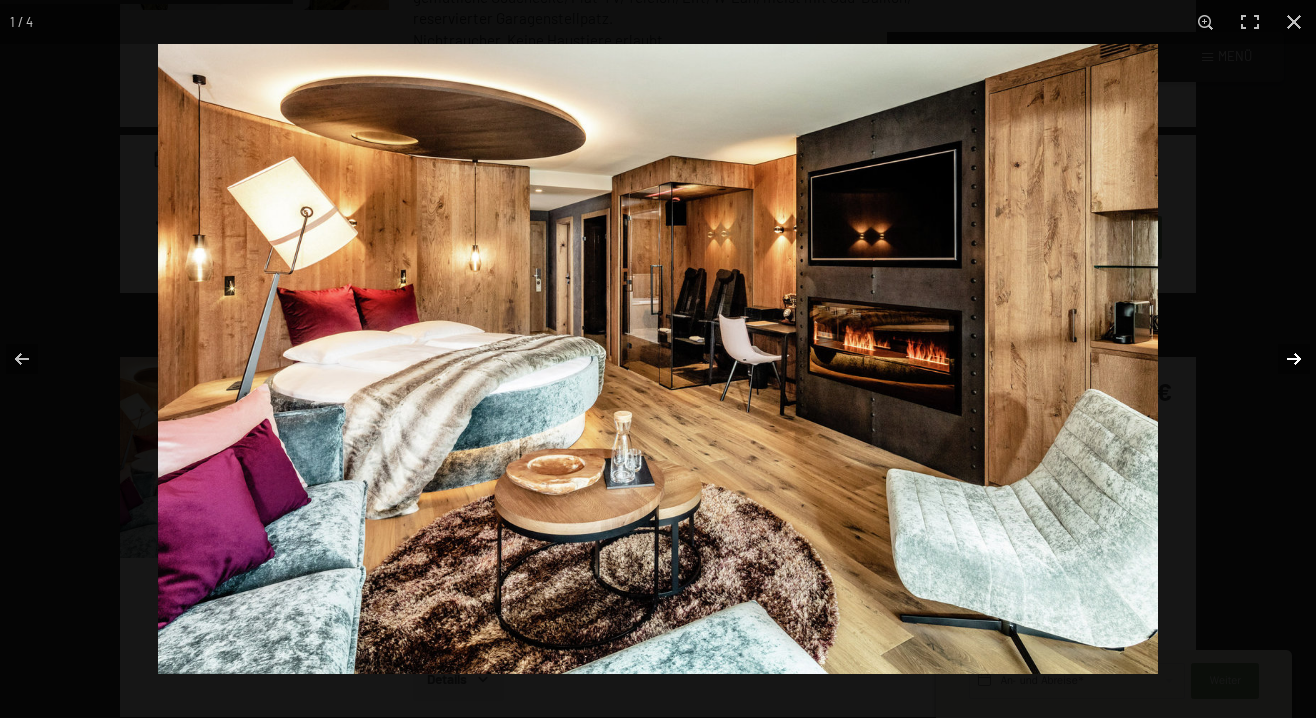 click at bounding box center [1281, 359] 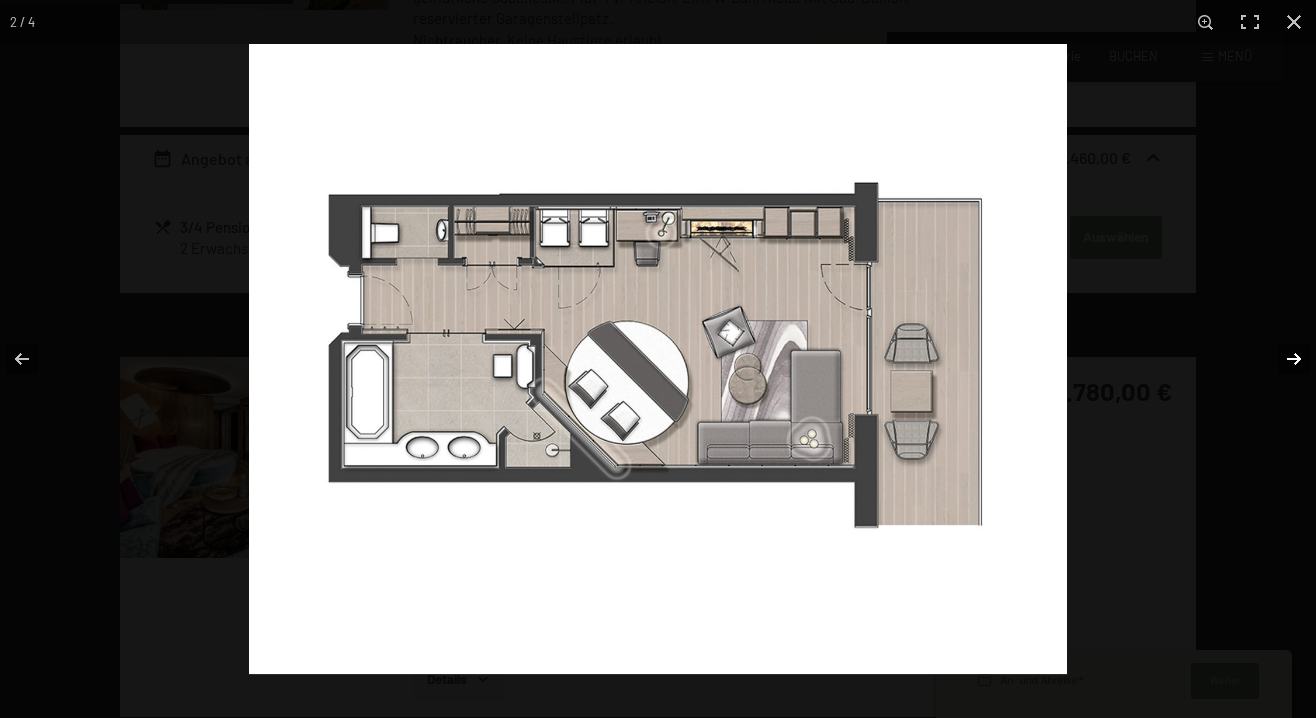 click at bounding box center (1281, 359) 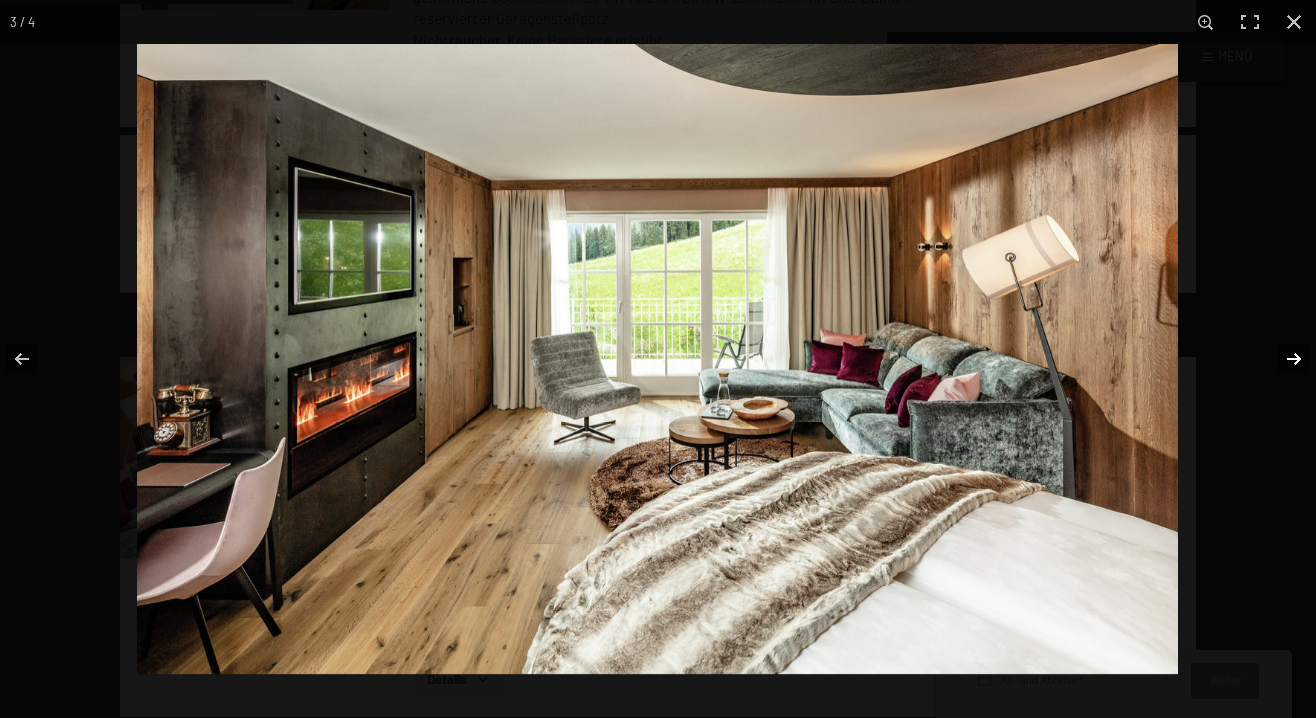 click at bounding box center [1281, 359] 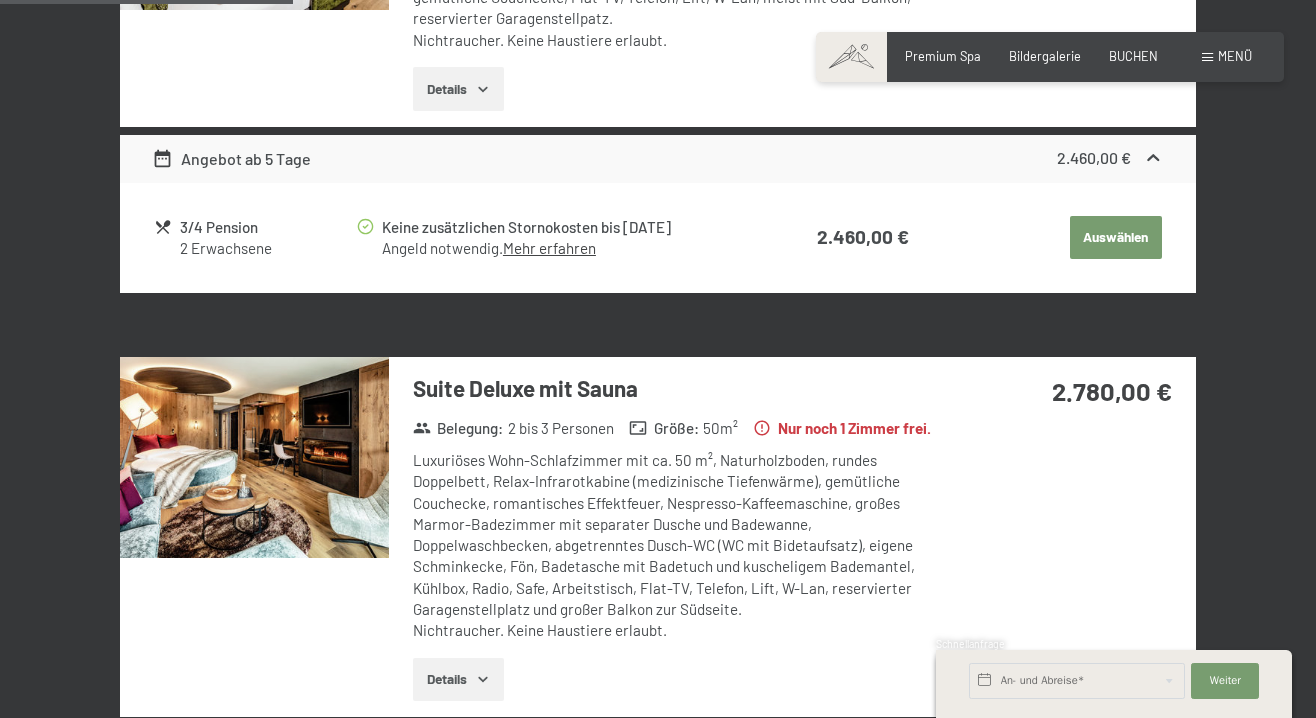 click at bounding box center (0, 0) 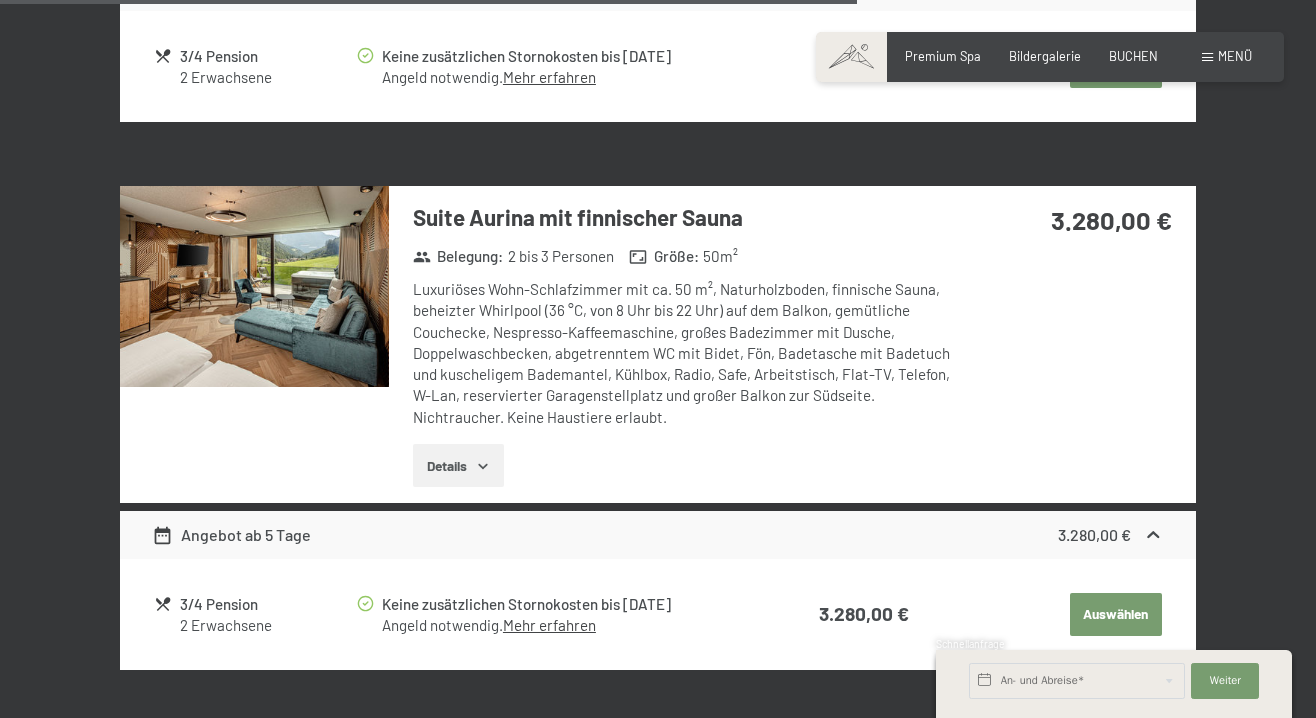 scroll, scrollTop: 3816, scrollLeft: 0, axis: vertical 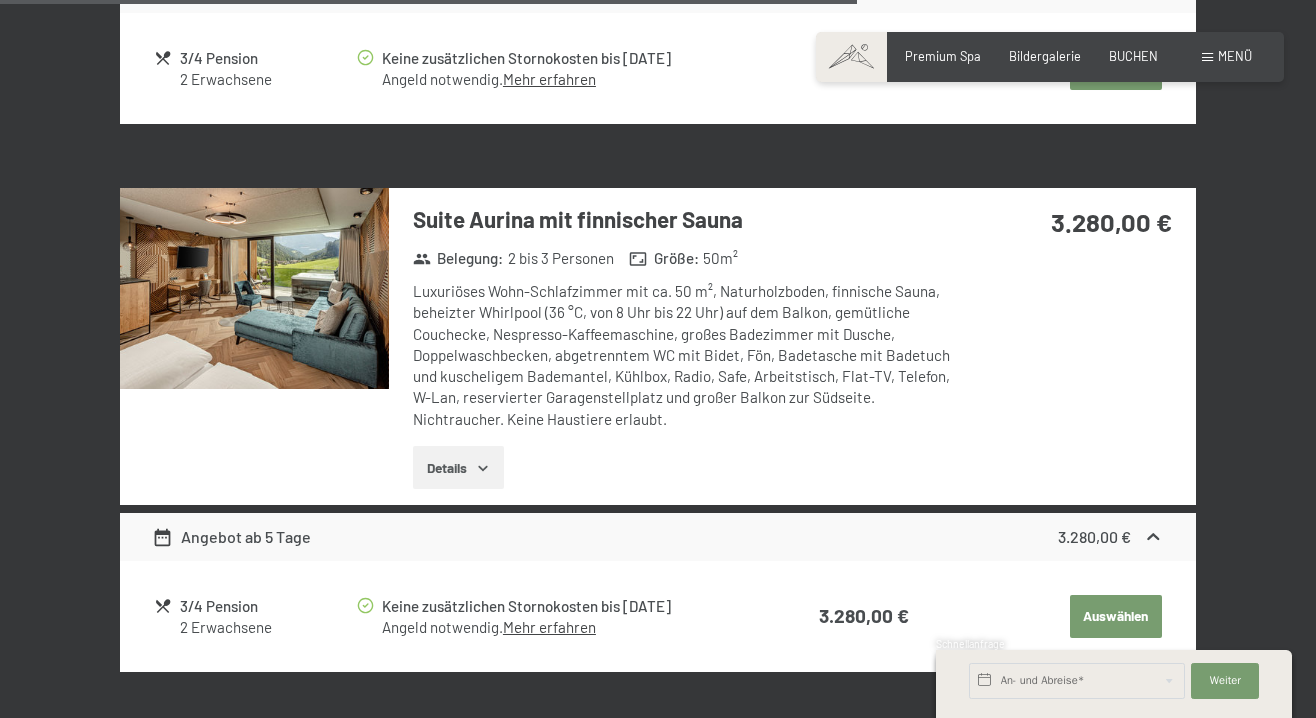 click on "Details" at bounding box center [458, 468] 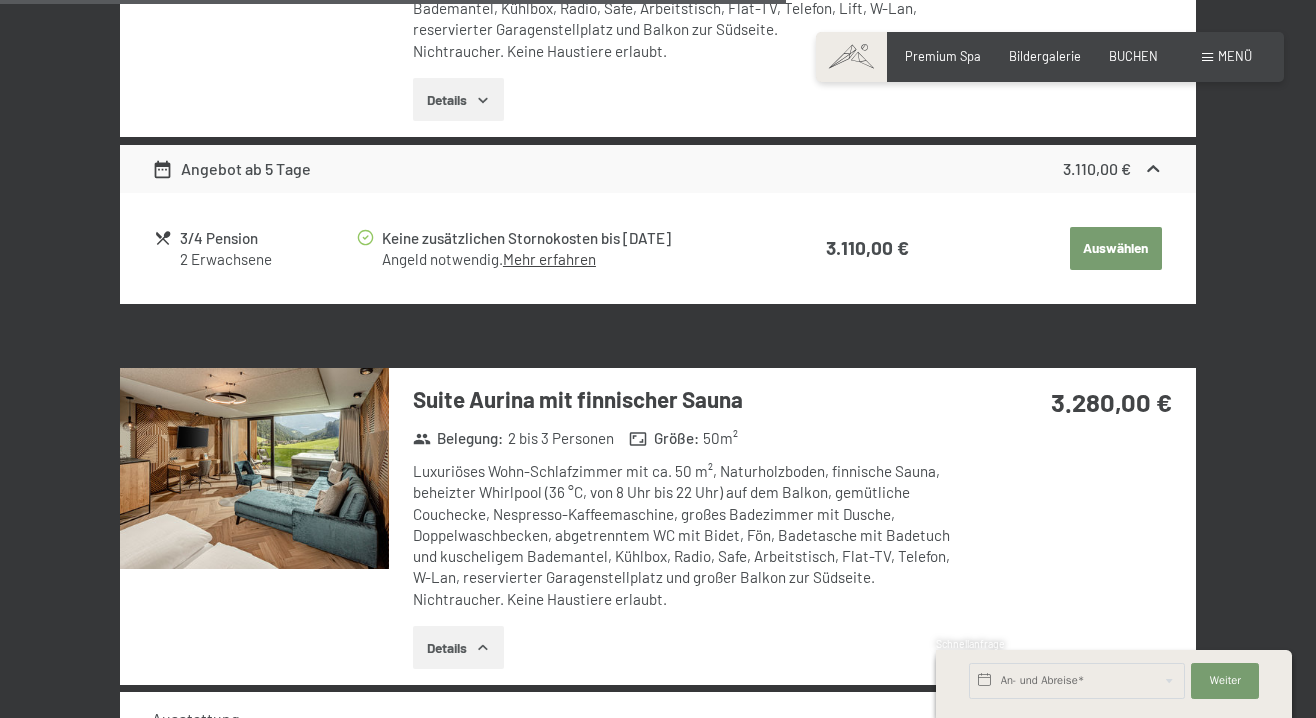 scroll, scrollTop: 3621, scrollLeft: 0, axis: vertical 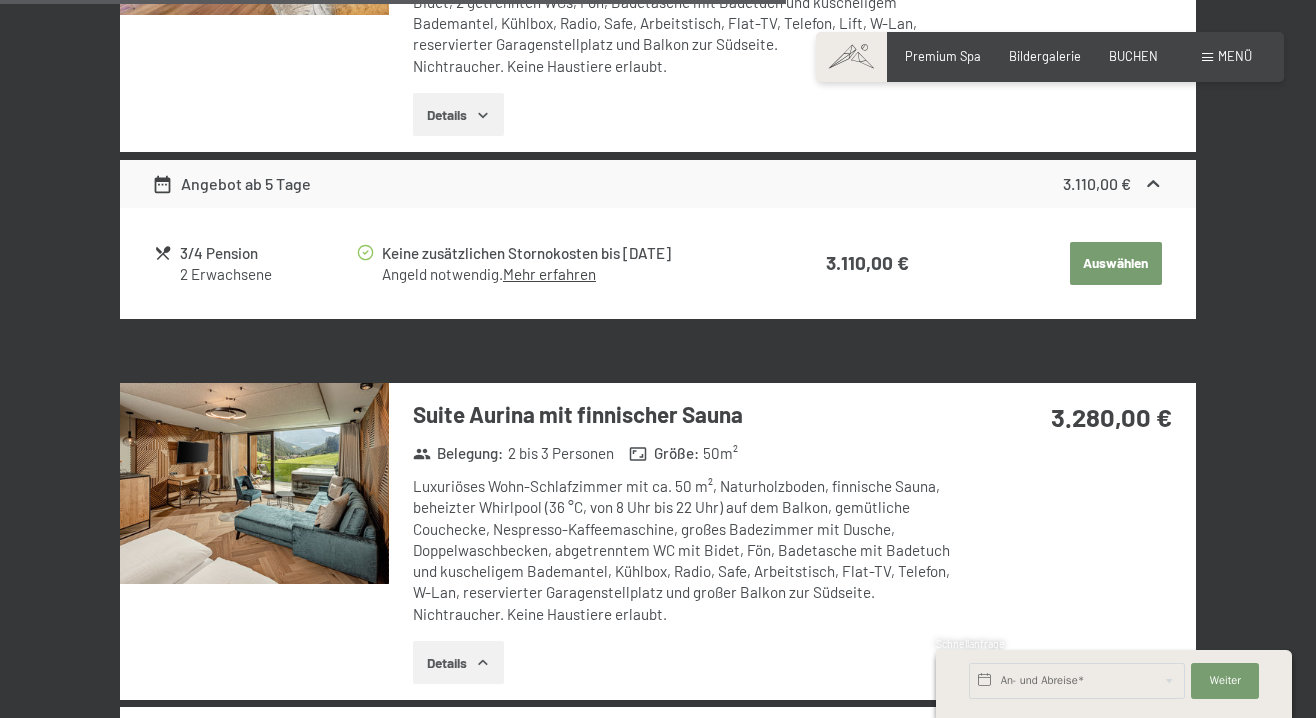 click at bounding box center [254, 484] 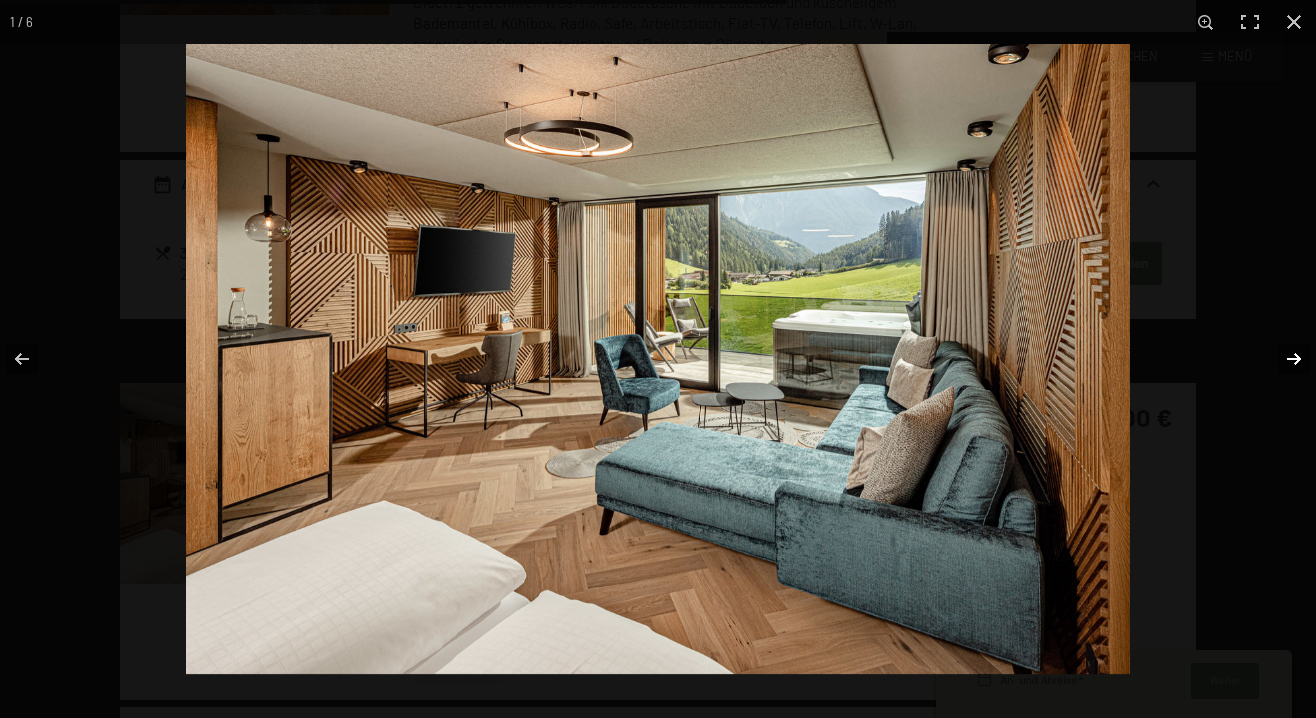 click at bounding box center (1281, 359) 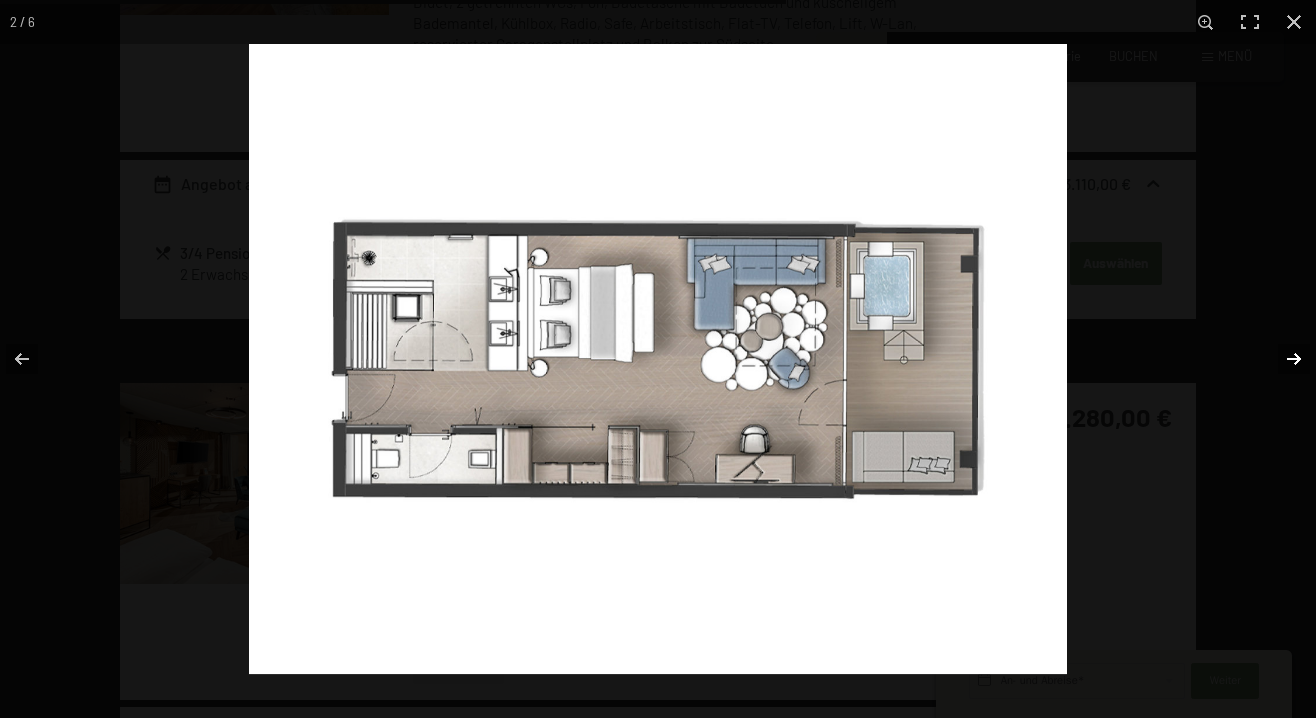 click at bounding box center [1281, 359] 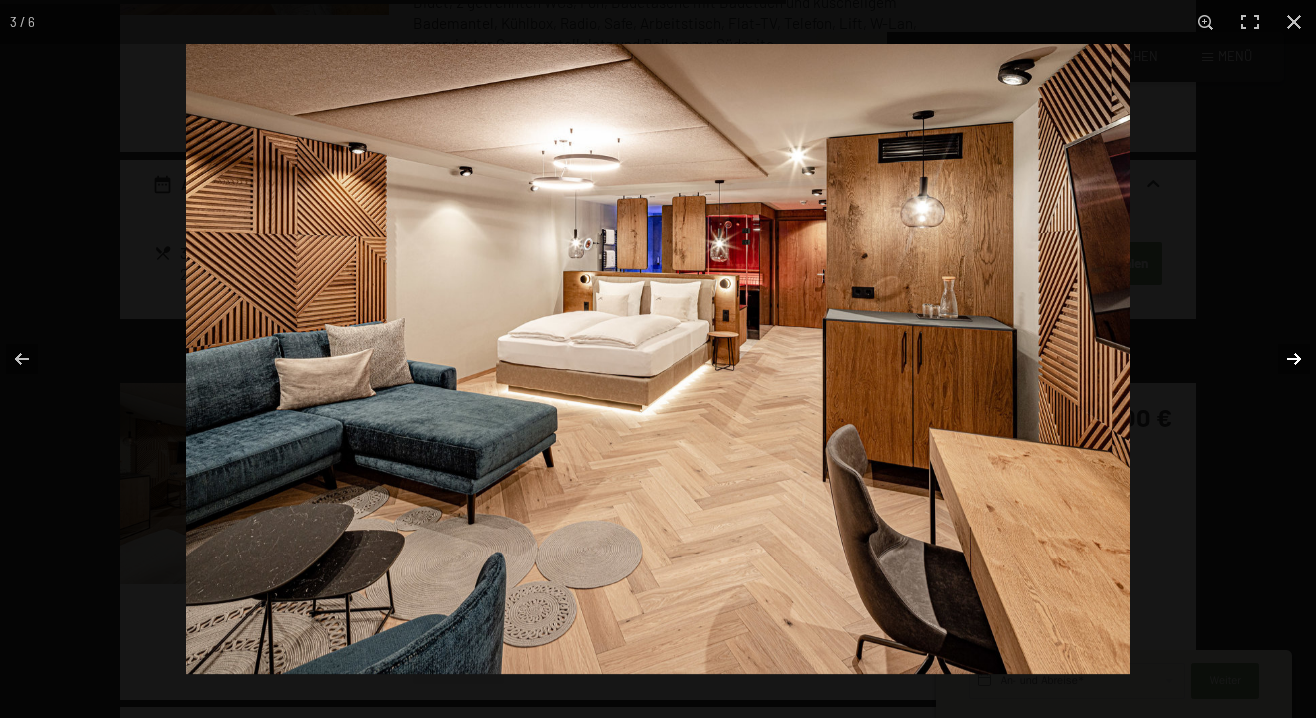 click at bounding box center [1281, 359] 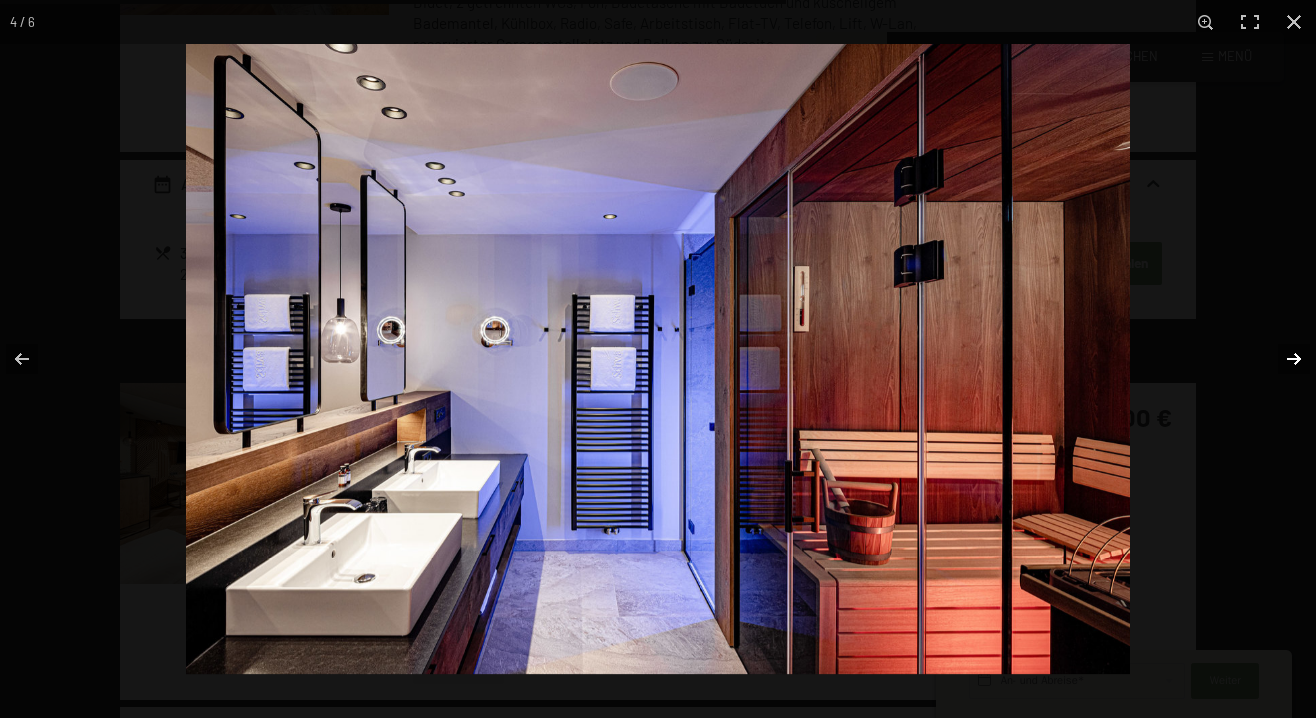 click at bounding box center (1281, 359) 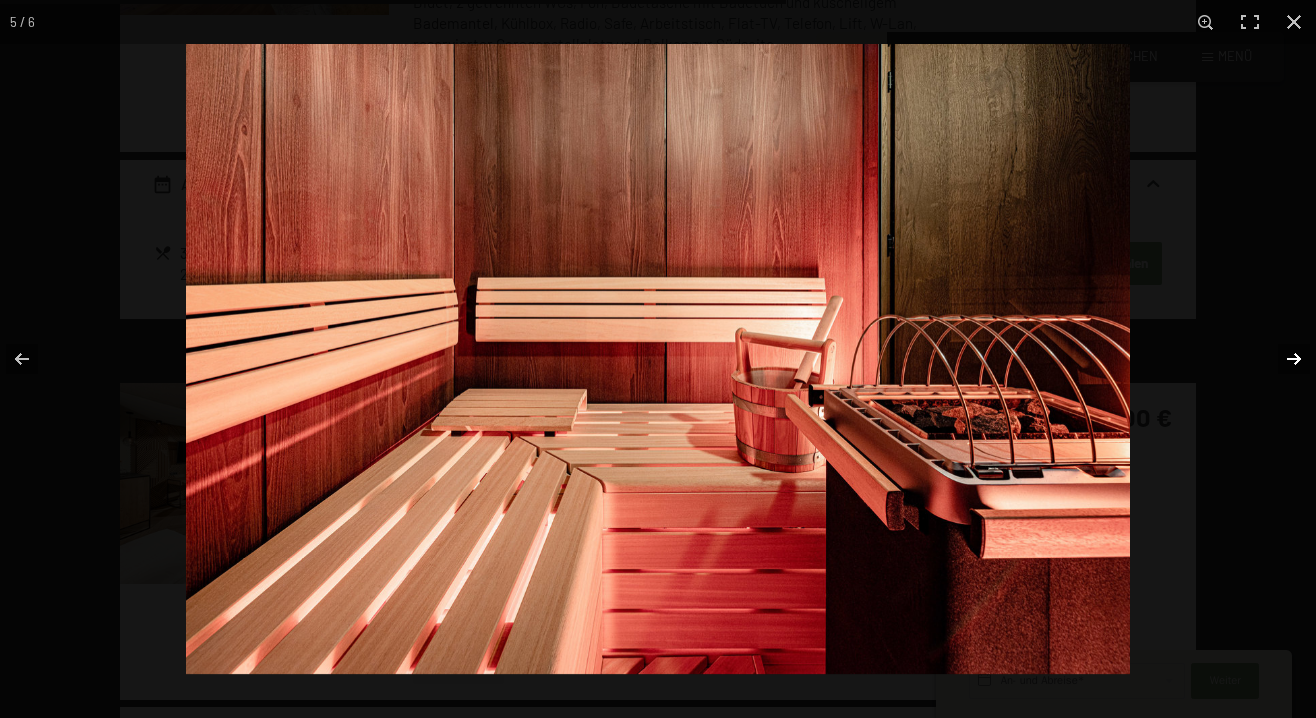 click at bounding box center [1281, 359] 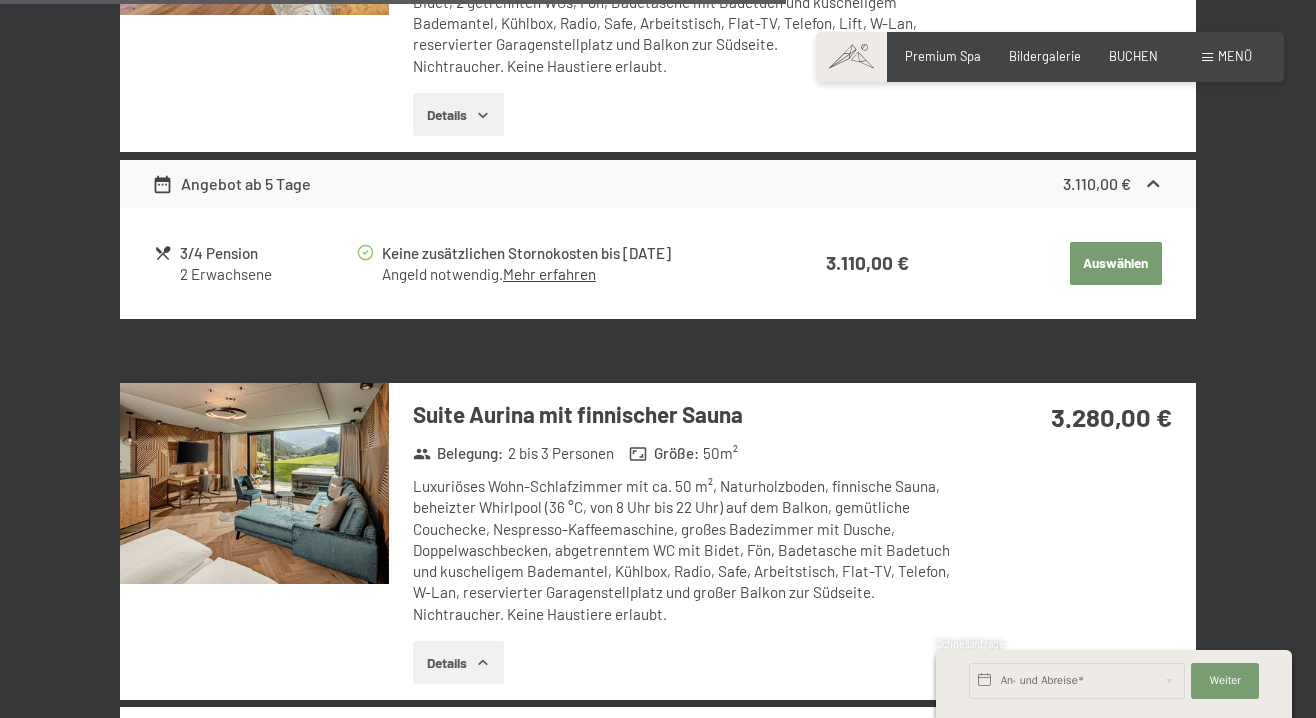 click at bounding box center (0, 0) 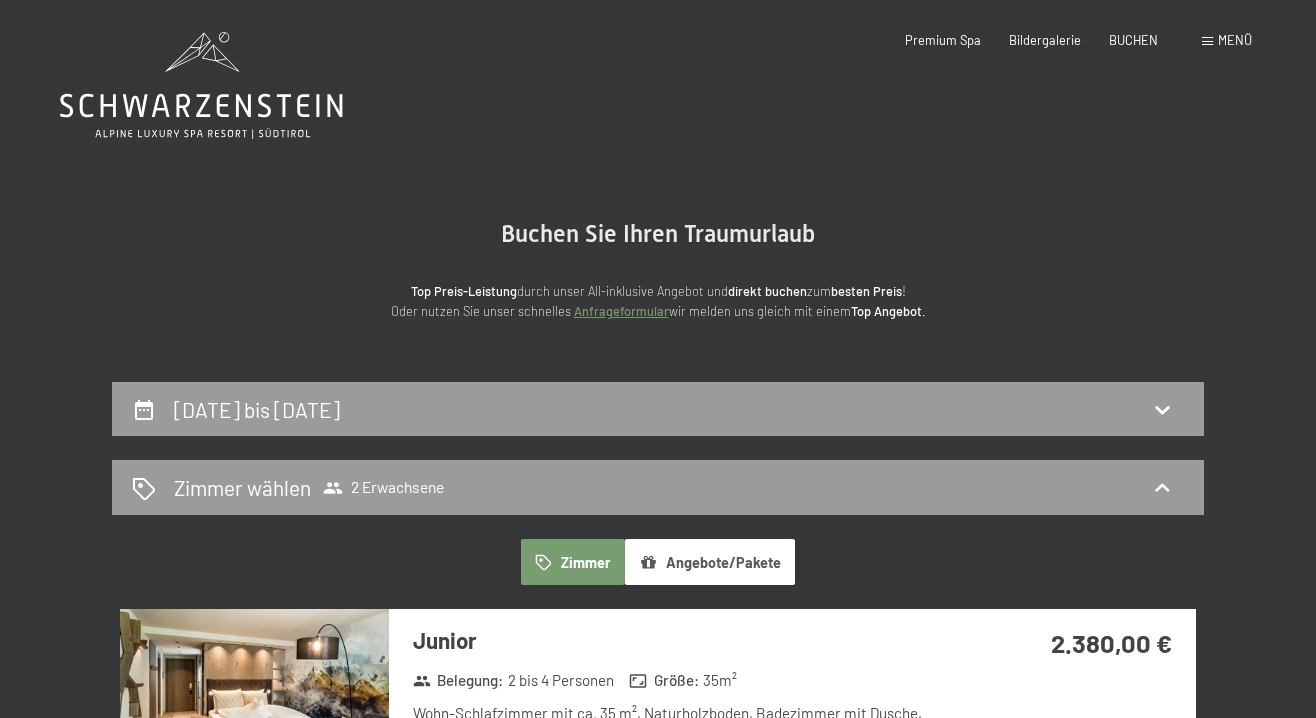 scroll, scrollTop: 0, scrollLeft: 0, axis: both 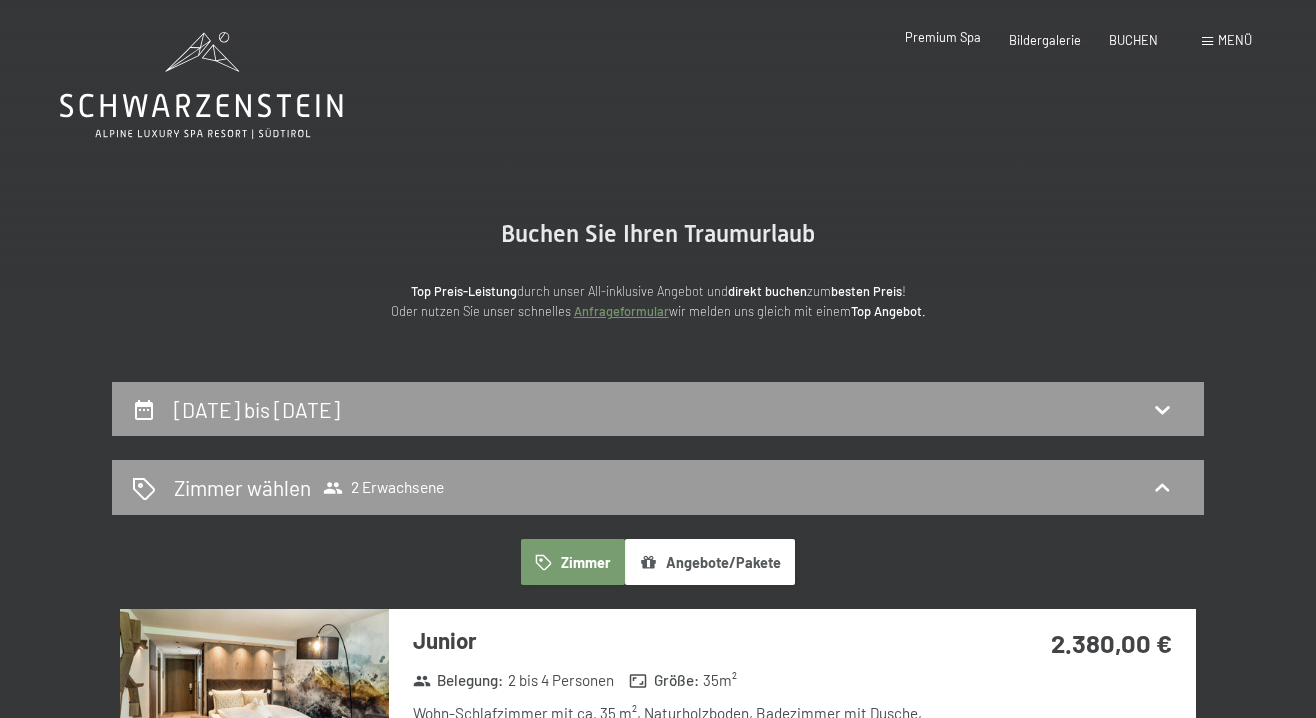 click on "Premium Spa" at bounding box center (943, 37) 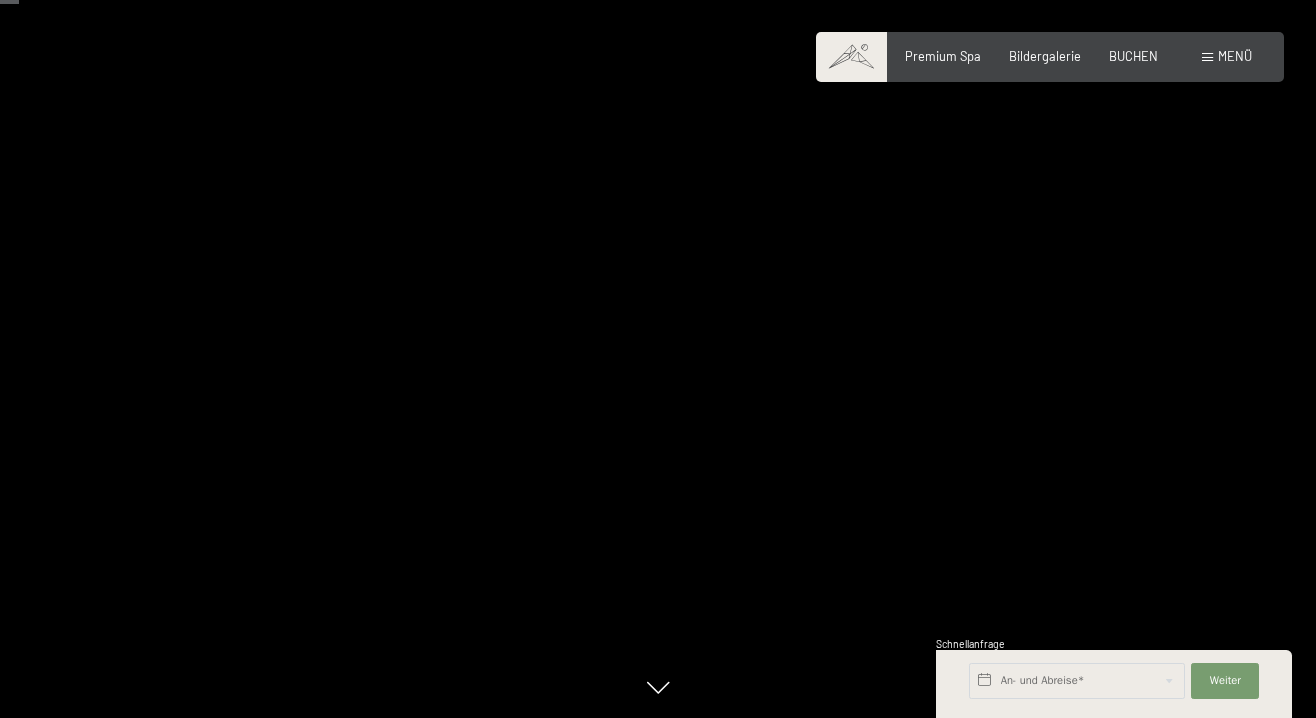 scroll, scrollTop: 395, scrollLeft: 0, axis: vertical 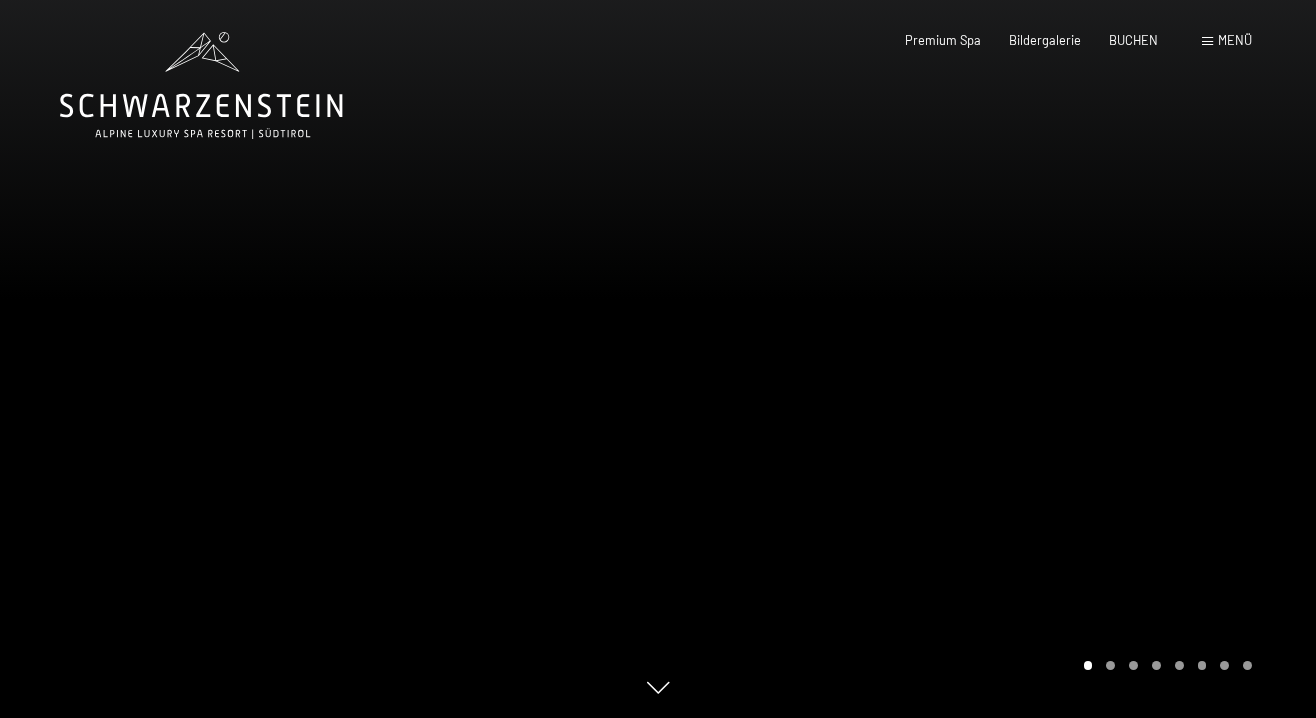 click 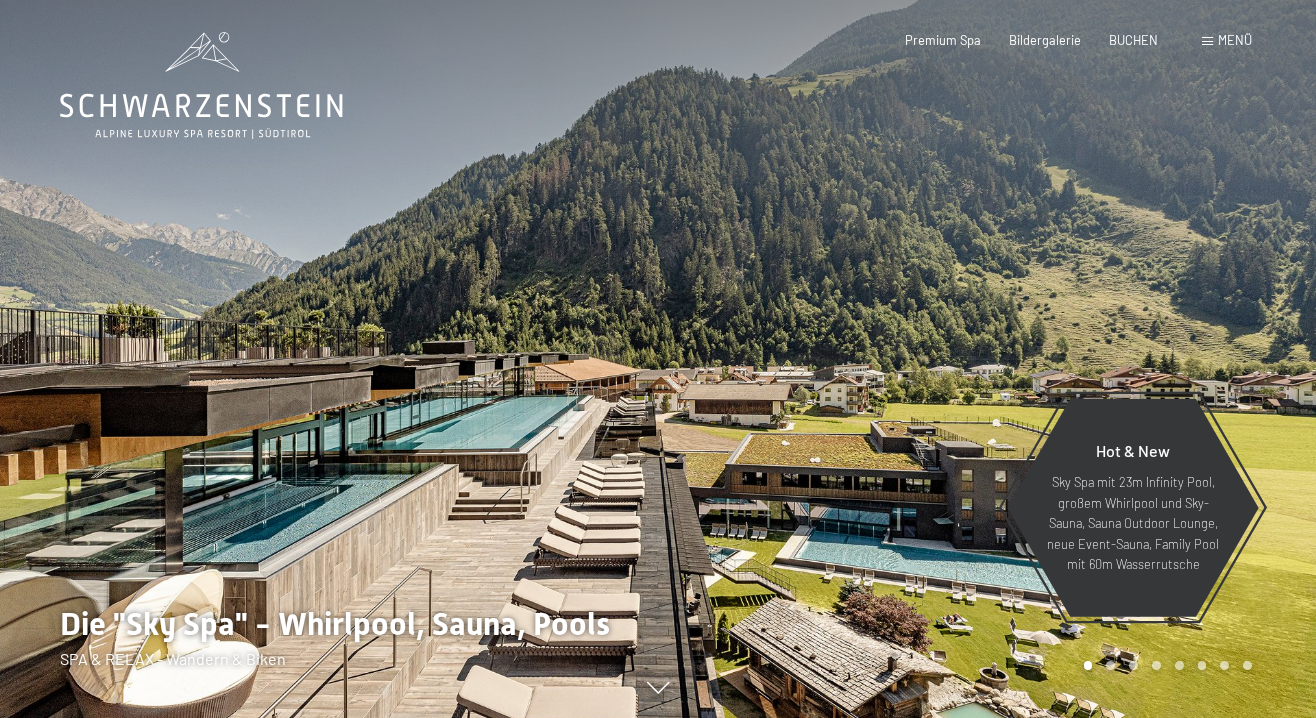 scroll, scrollTop: 0, scrollLeft: 0, axis: both 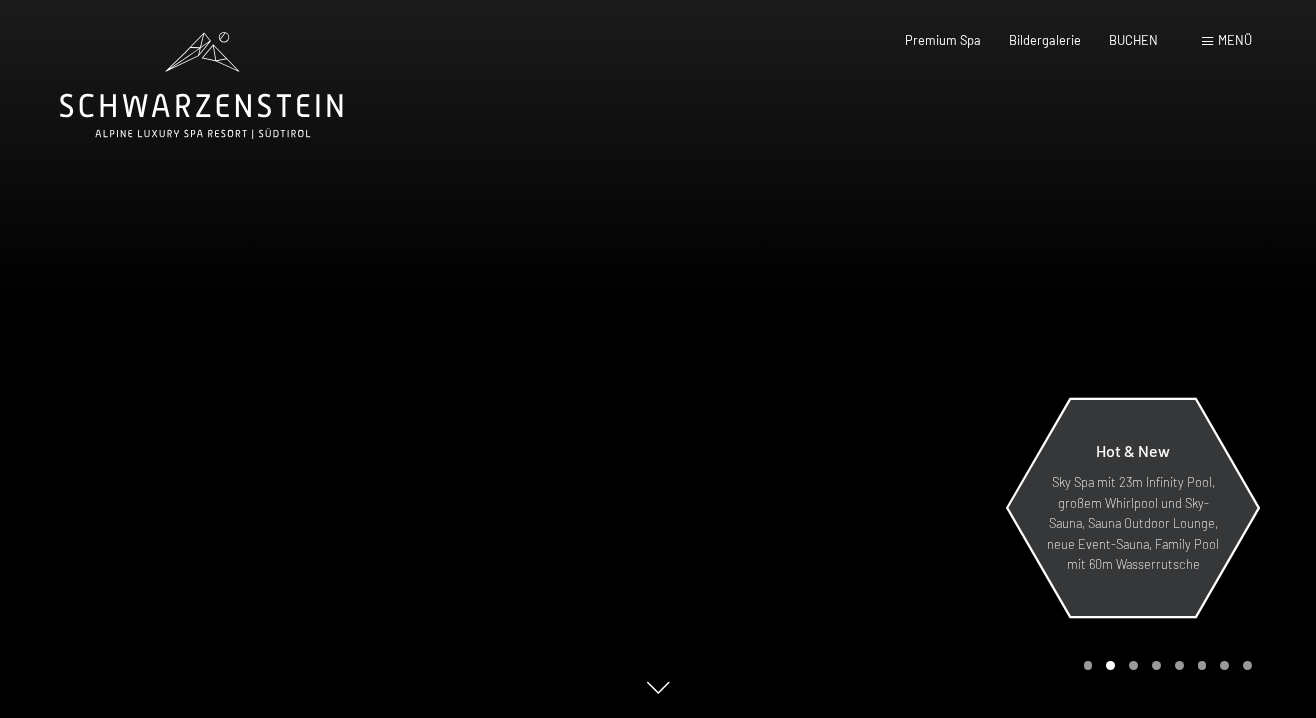 click on "Hot & New       Sky Spa mit 23m Infinity Pool, großem Whirlpool und Sky-Sauna, Sauna Outdoor Lounge, neue Event-Sauna, Family Pool mit 60m Wasserrutsche" at bounding box center [1133, 508] 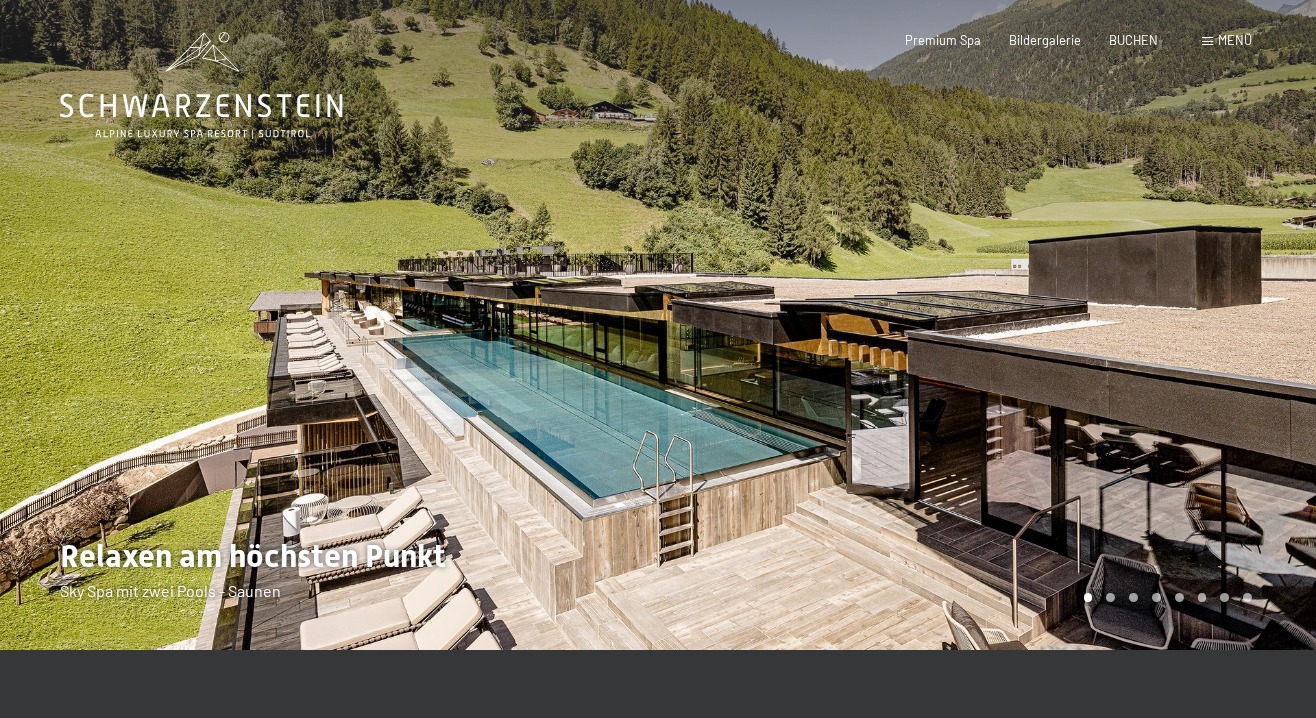scroll, scrollTop: 0, scrollLeft: 0, axis: both 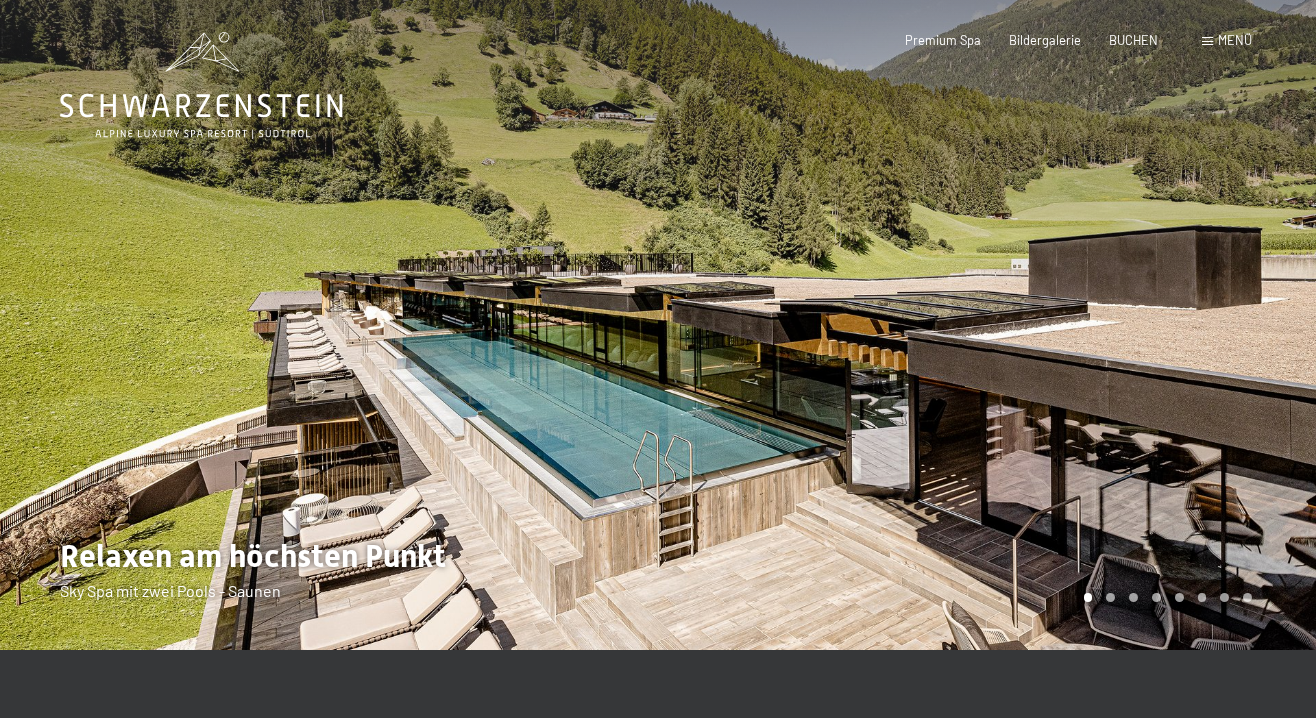 click at bounding box center [987, 325] 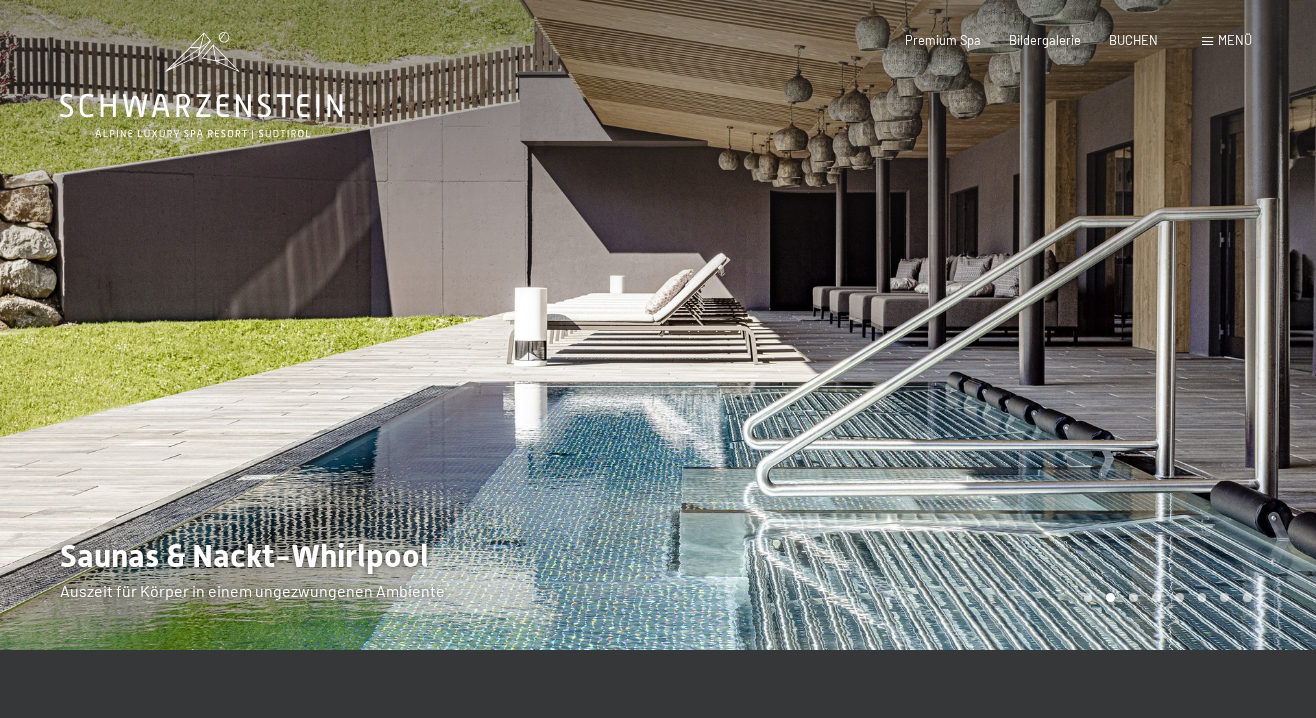 click at bounding box center [987, 325] 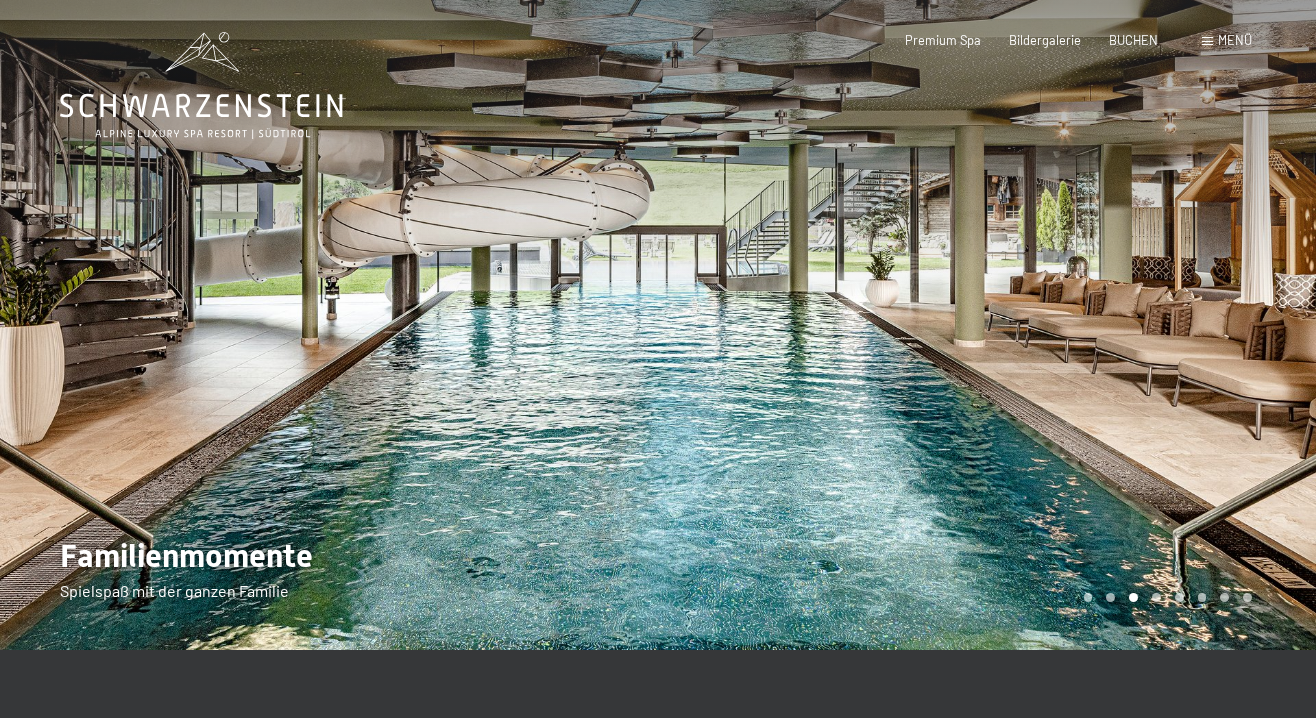 click at bounding box center [987, 325] 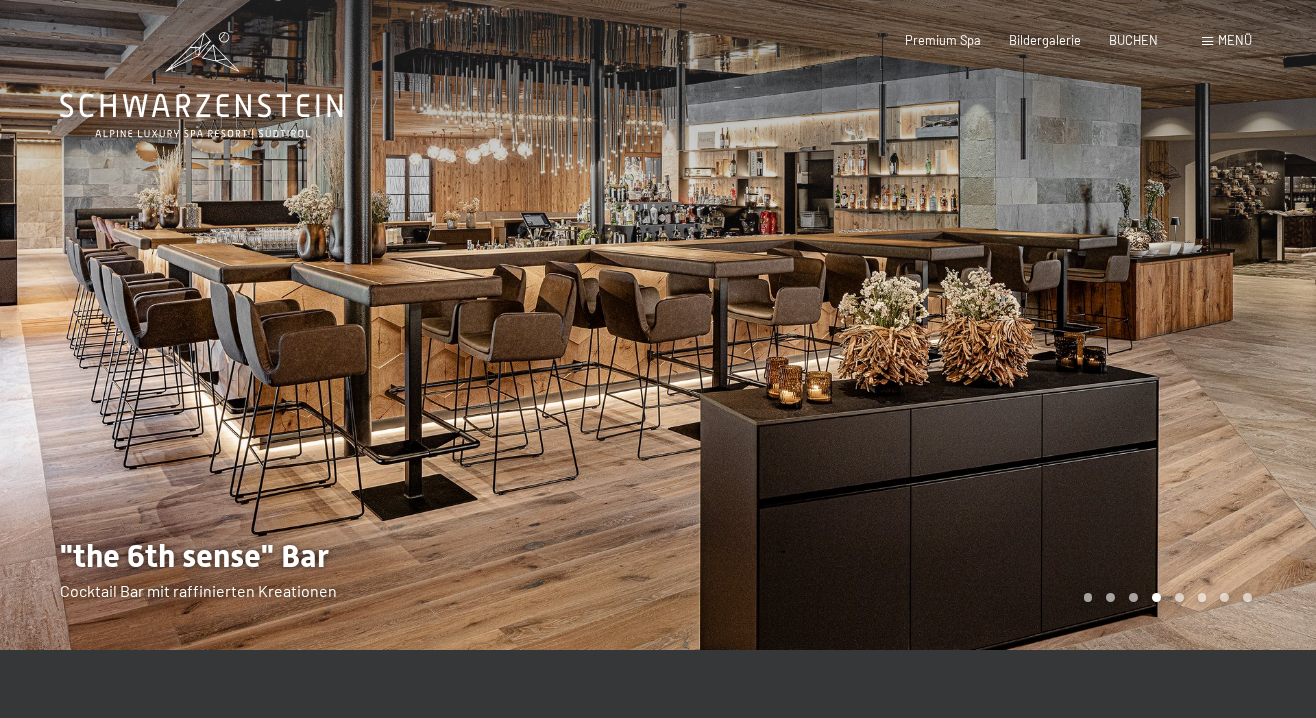 click at bounding box center [987, 325] 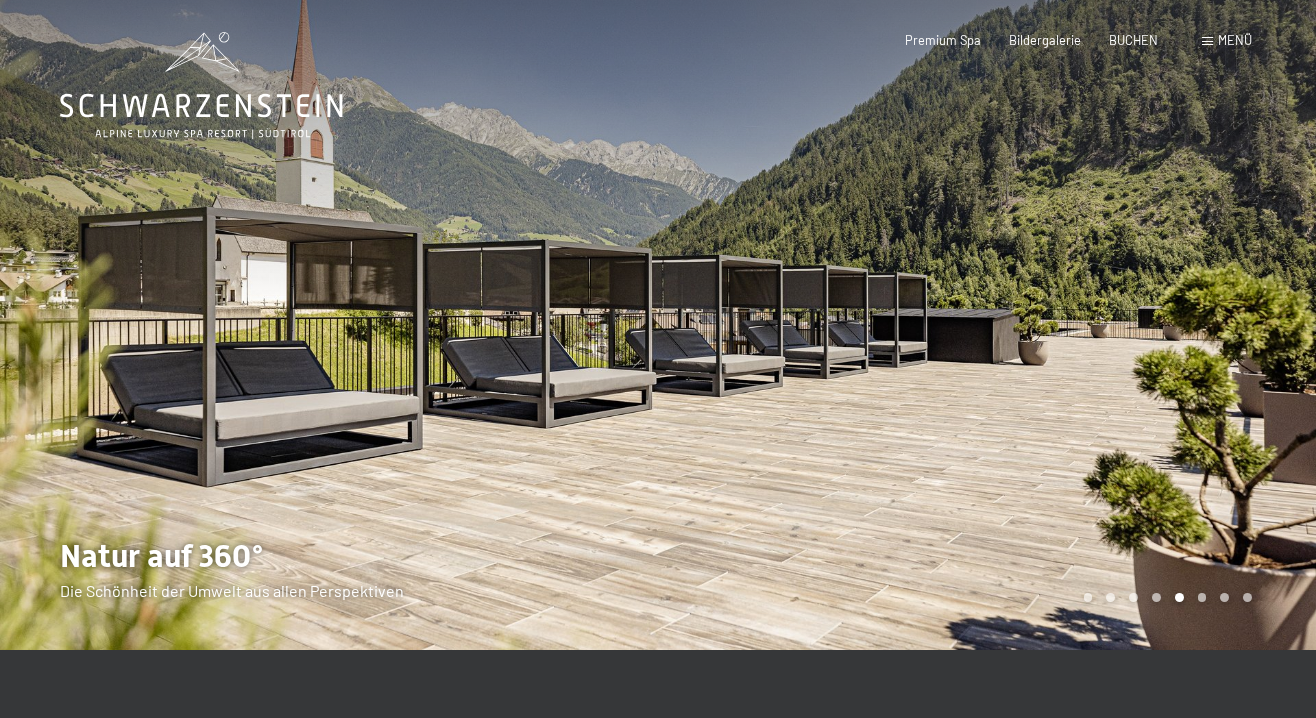 click at bounding box center [987, 325] 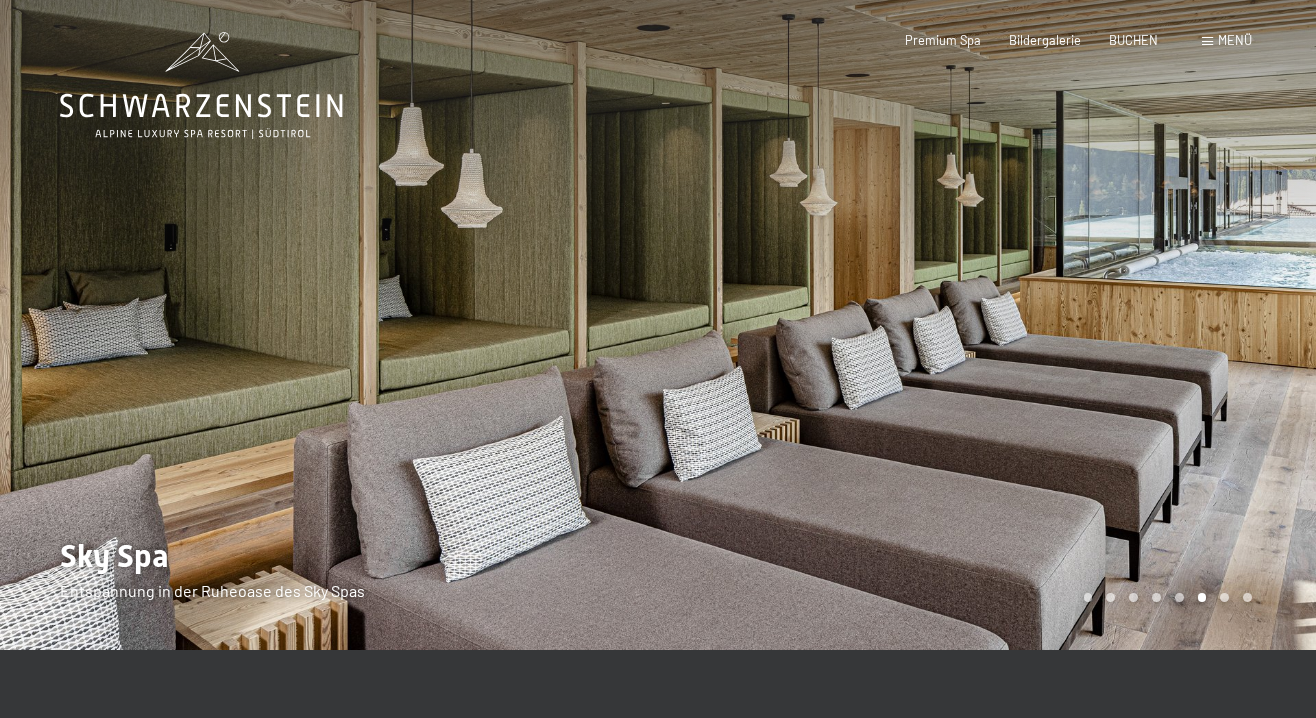 click at bounding box center (987, 325) 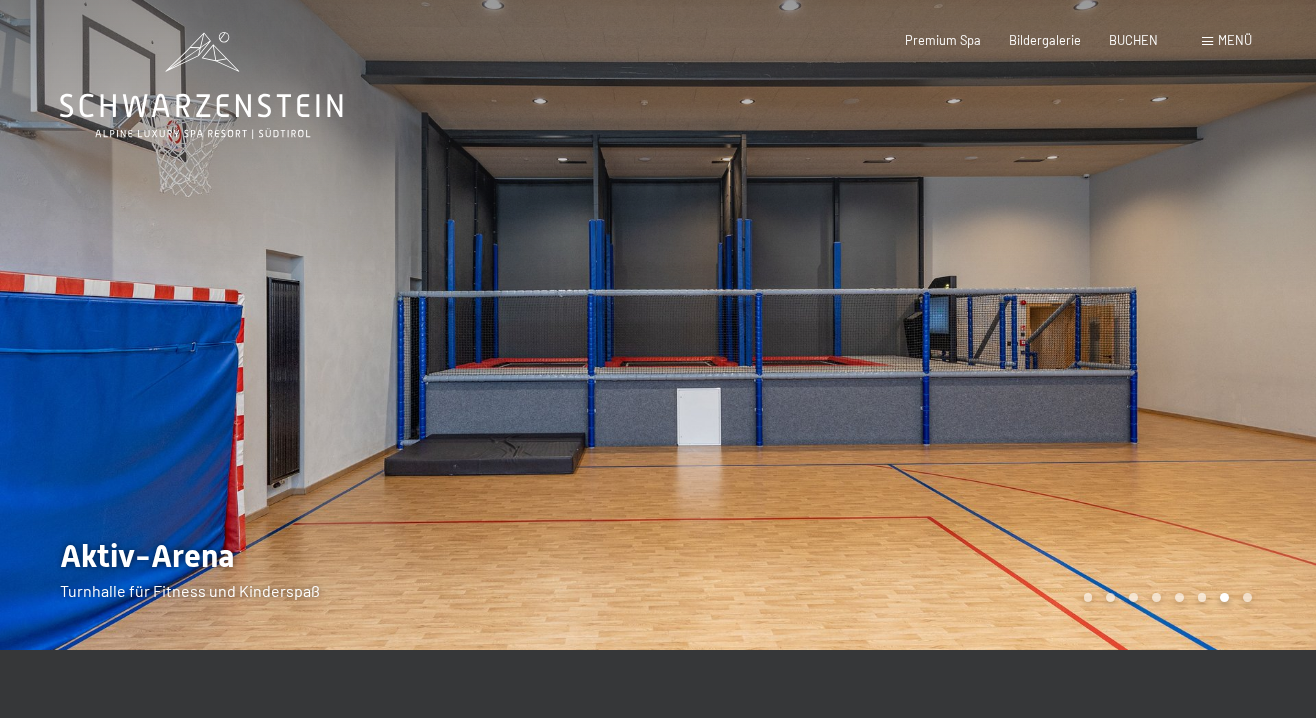 click at bounding box center (987, 325) 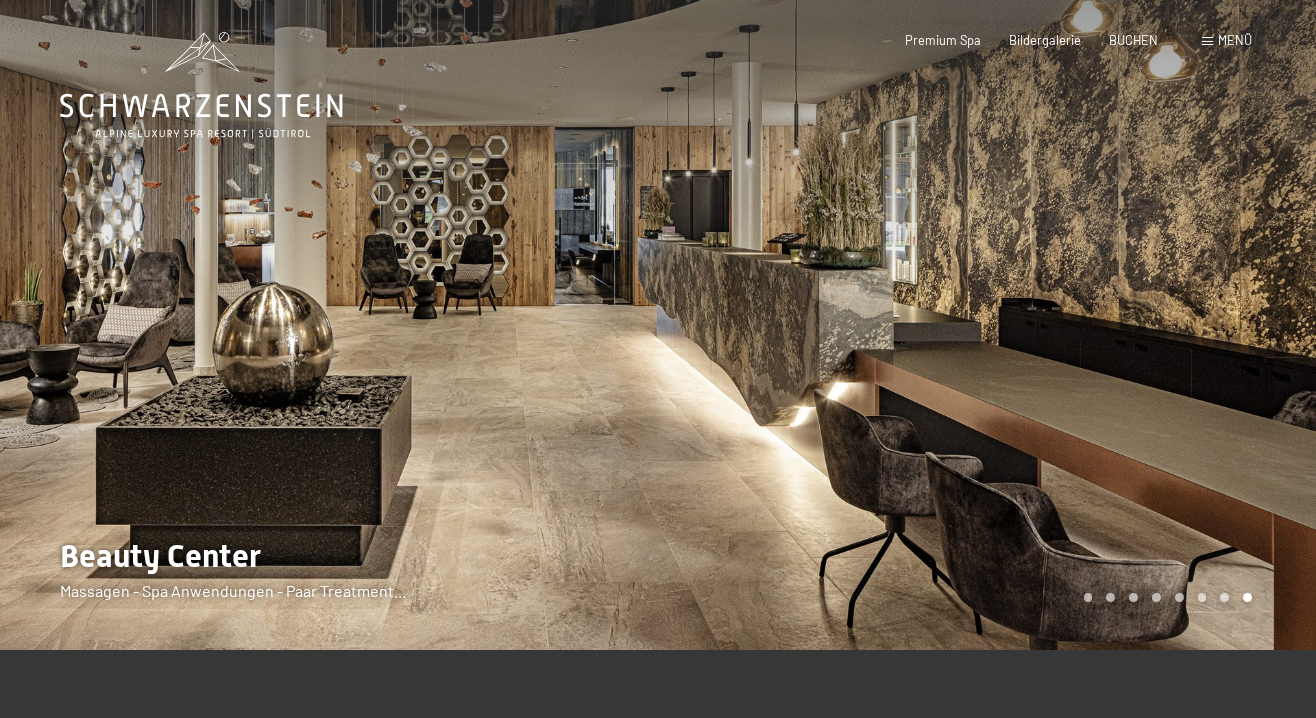 click at bounding box center (987, 325) 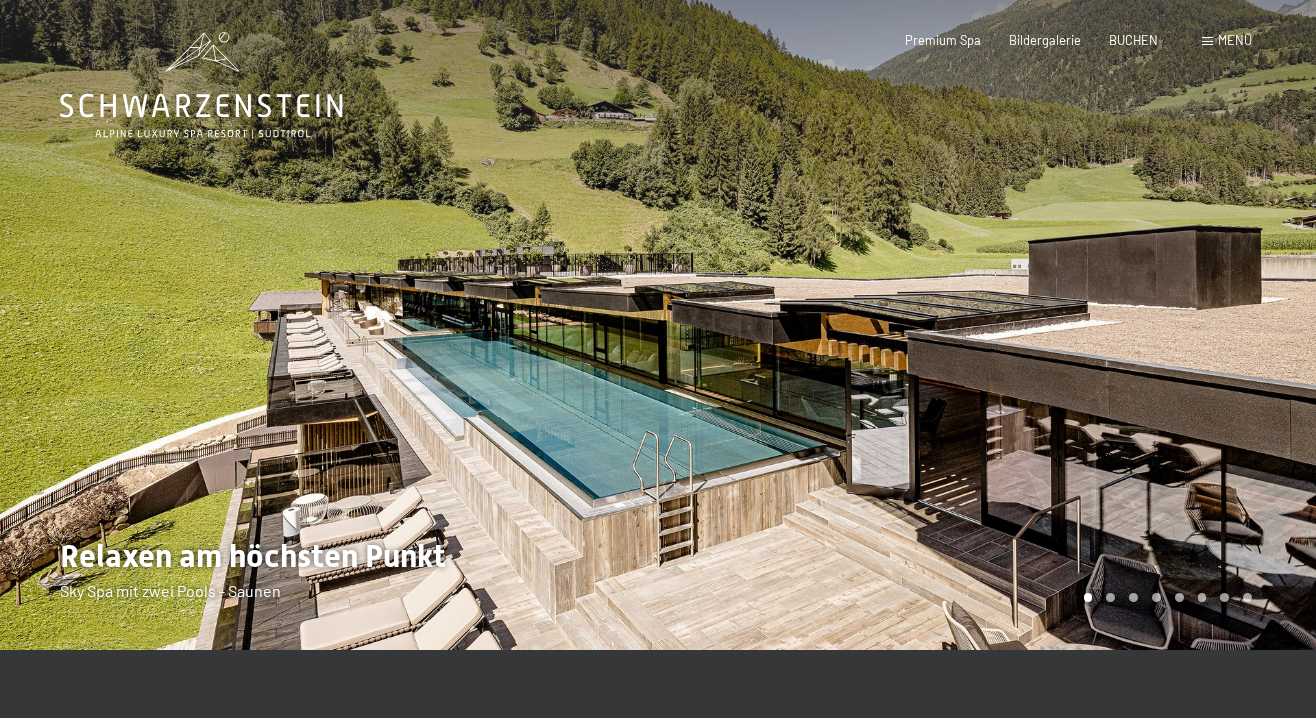 click at bounding box center [987, 325] 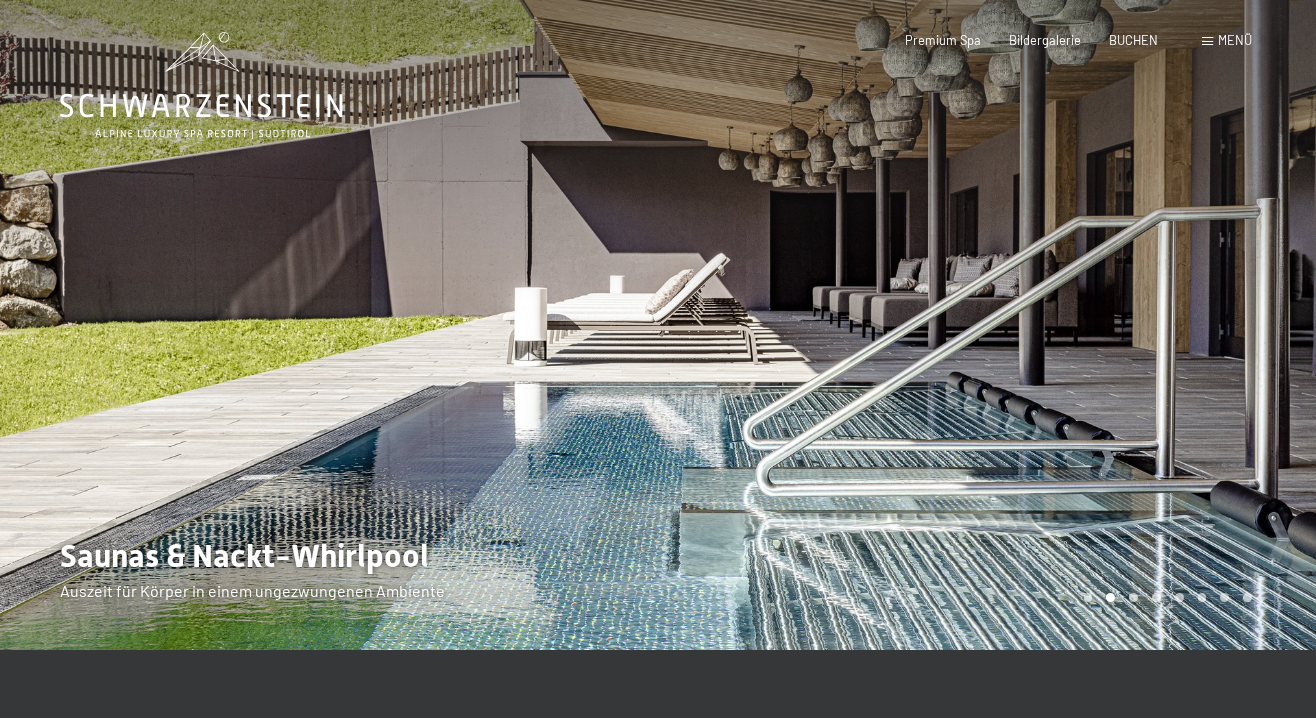 click at bounding box center [987, 325] 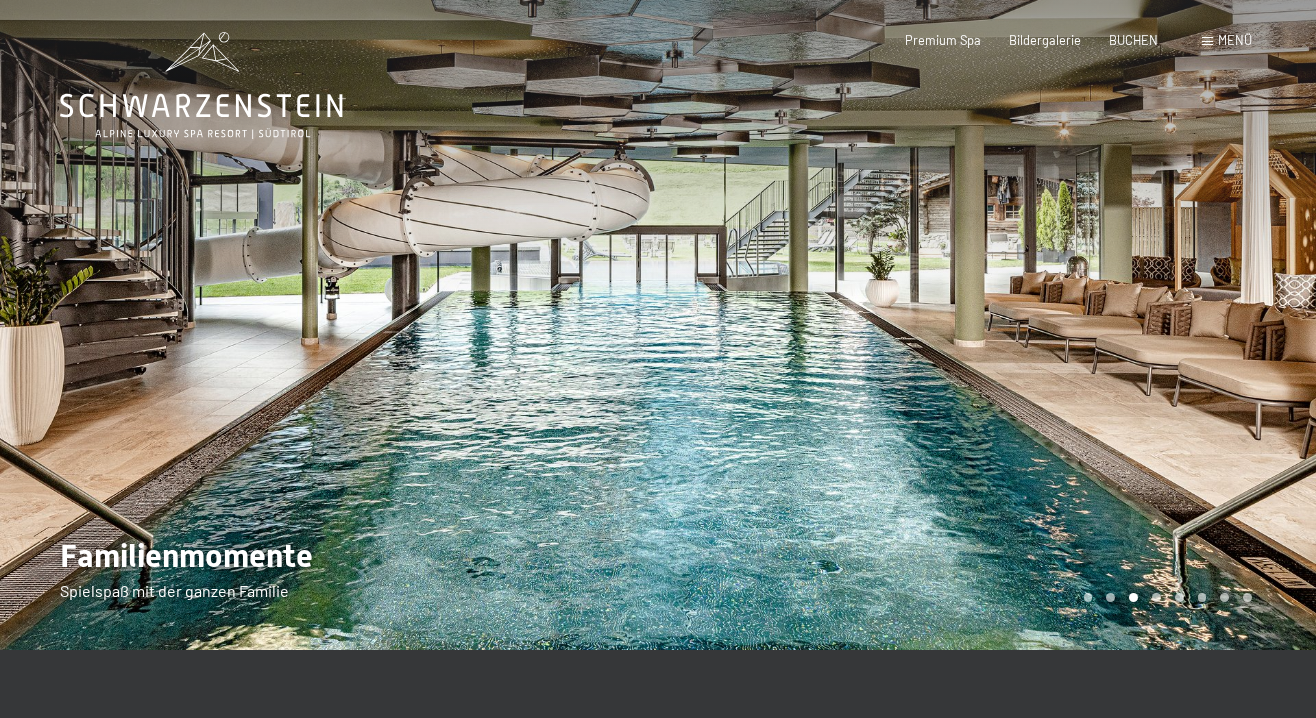 click at bounding box center [987, 325] 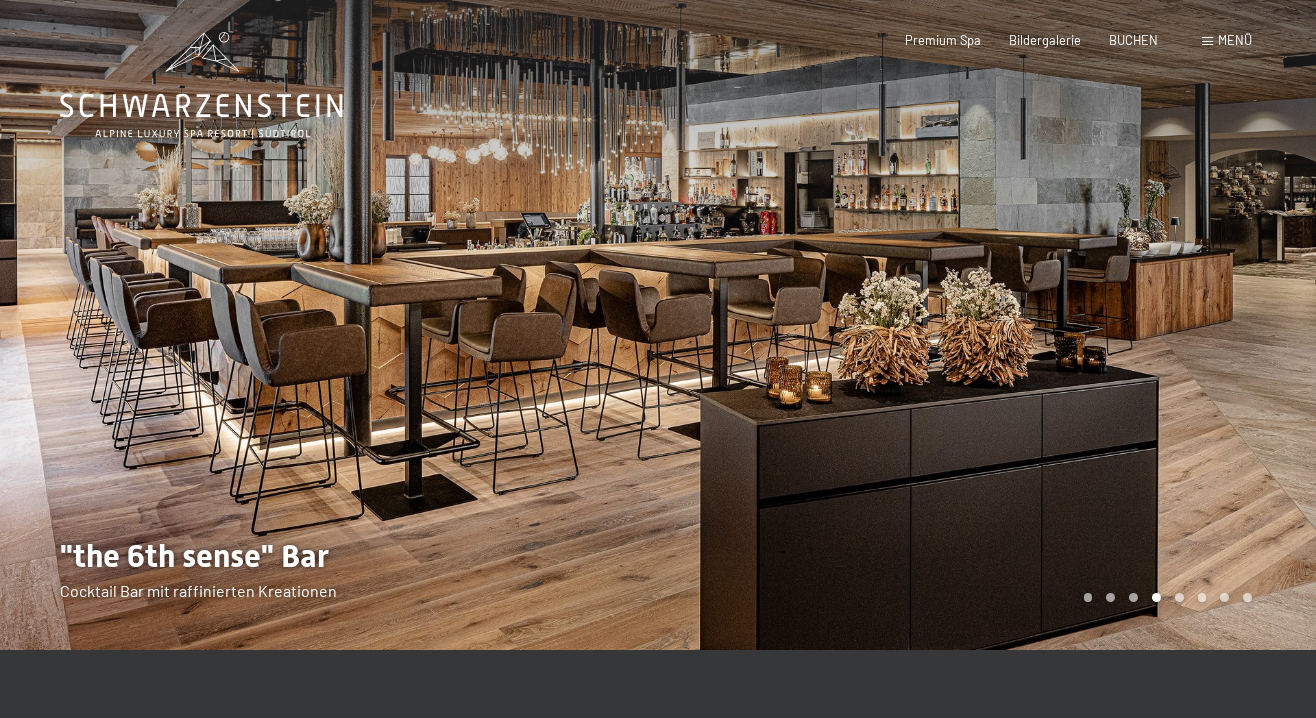 scroll, scrollTop: 0, scrollLeft: 0, axis: both 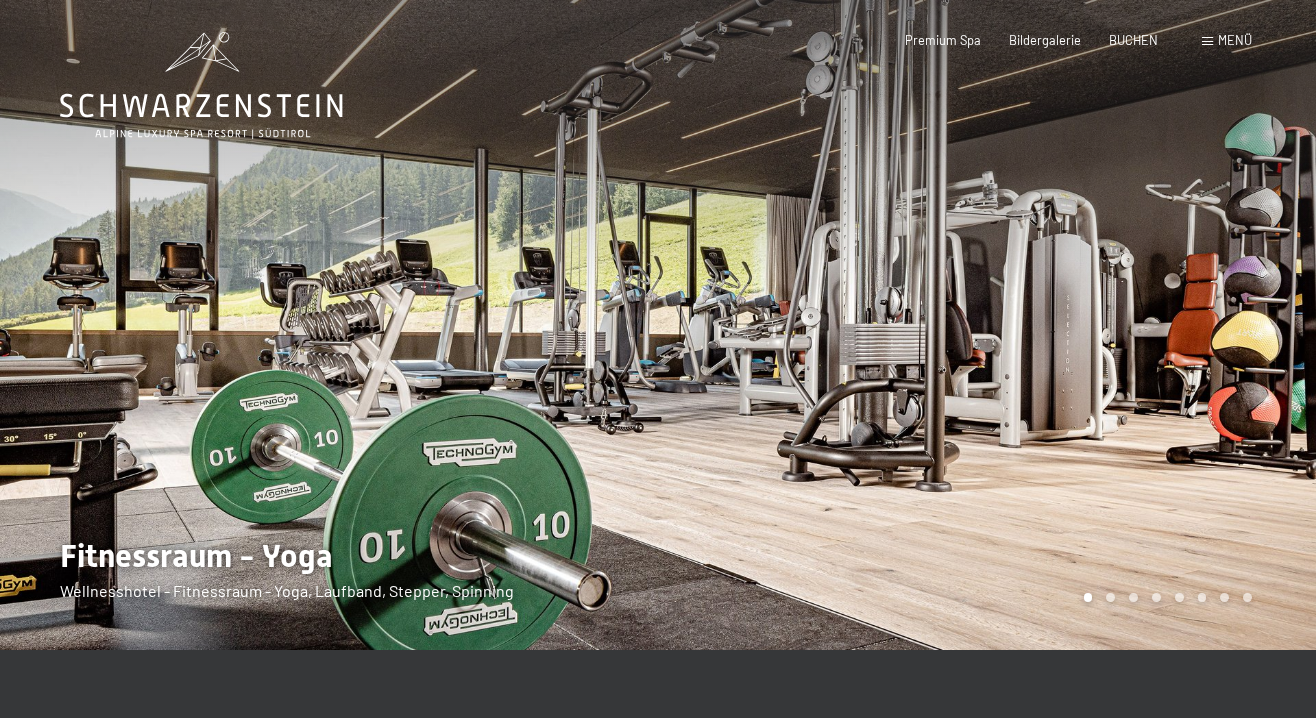 click 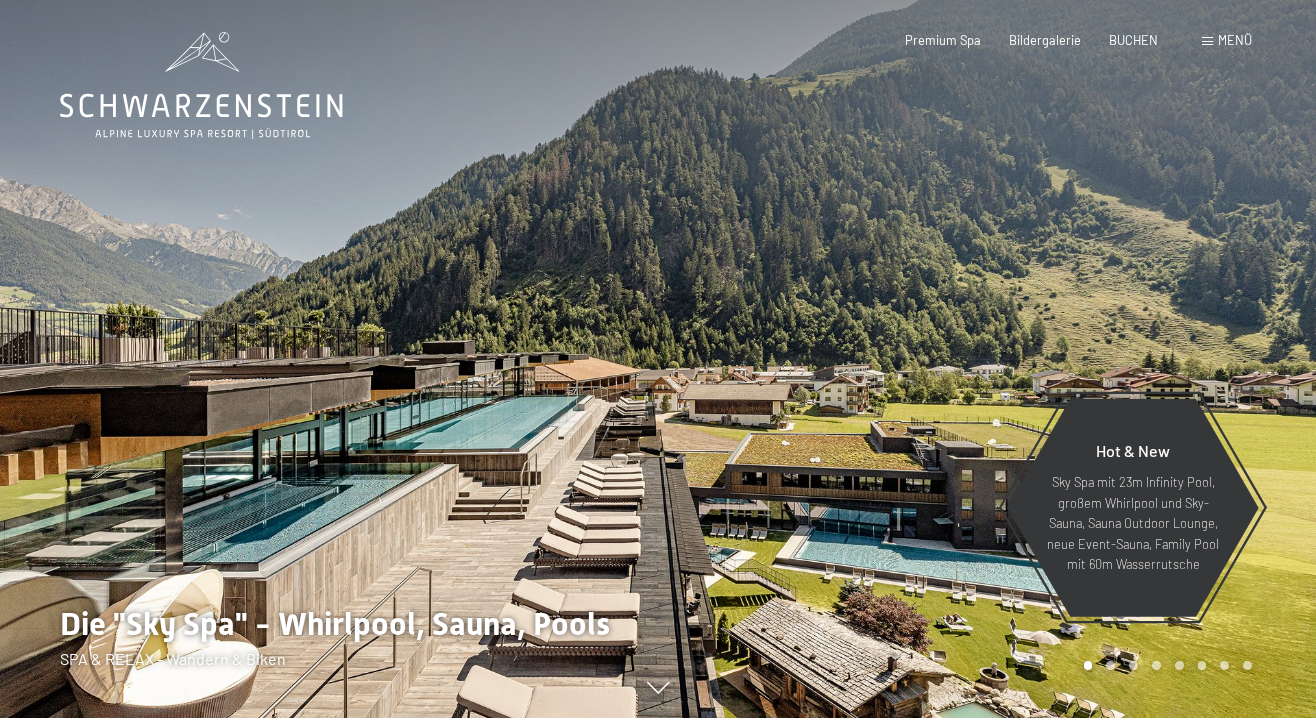 scroll, scrollTop: 0, scrollLeft: 0, axis: both 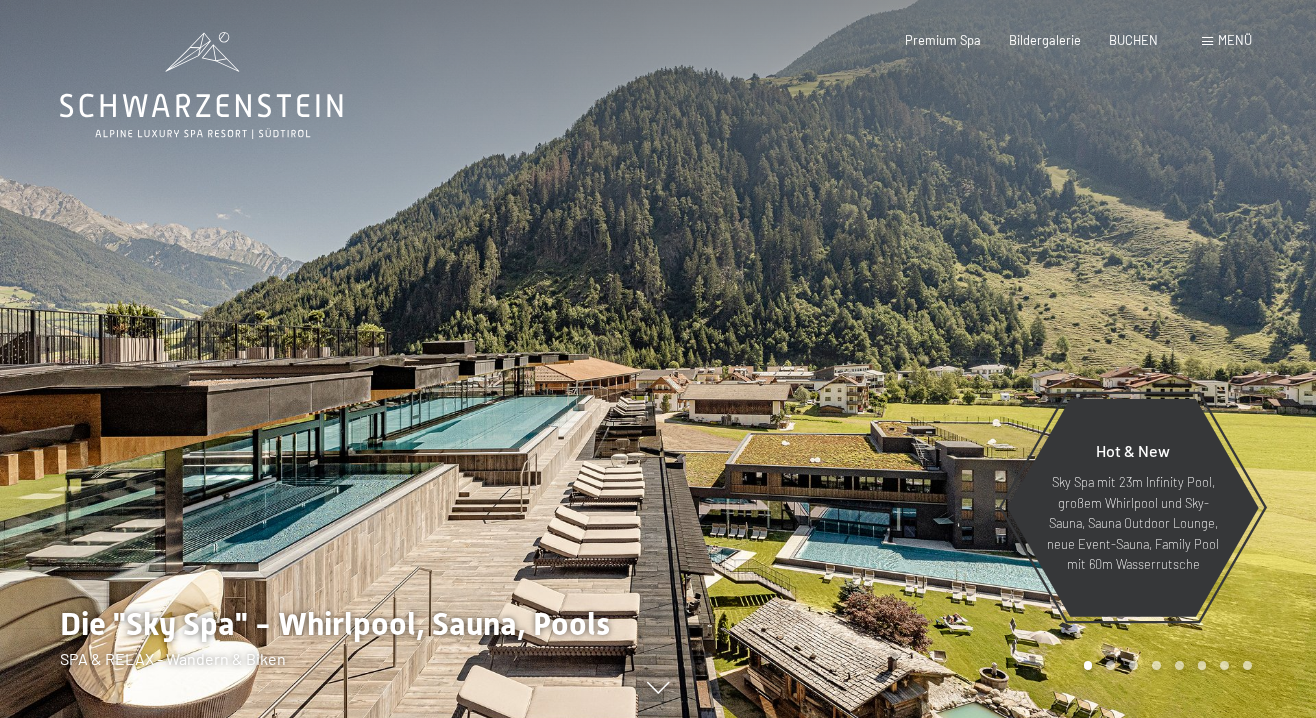 click on "Menü" at bounding box center [1235, 40] 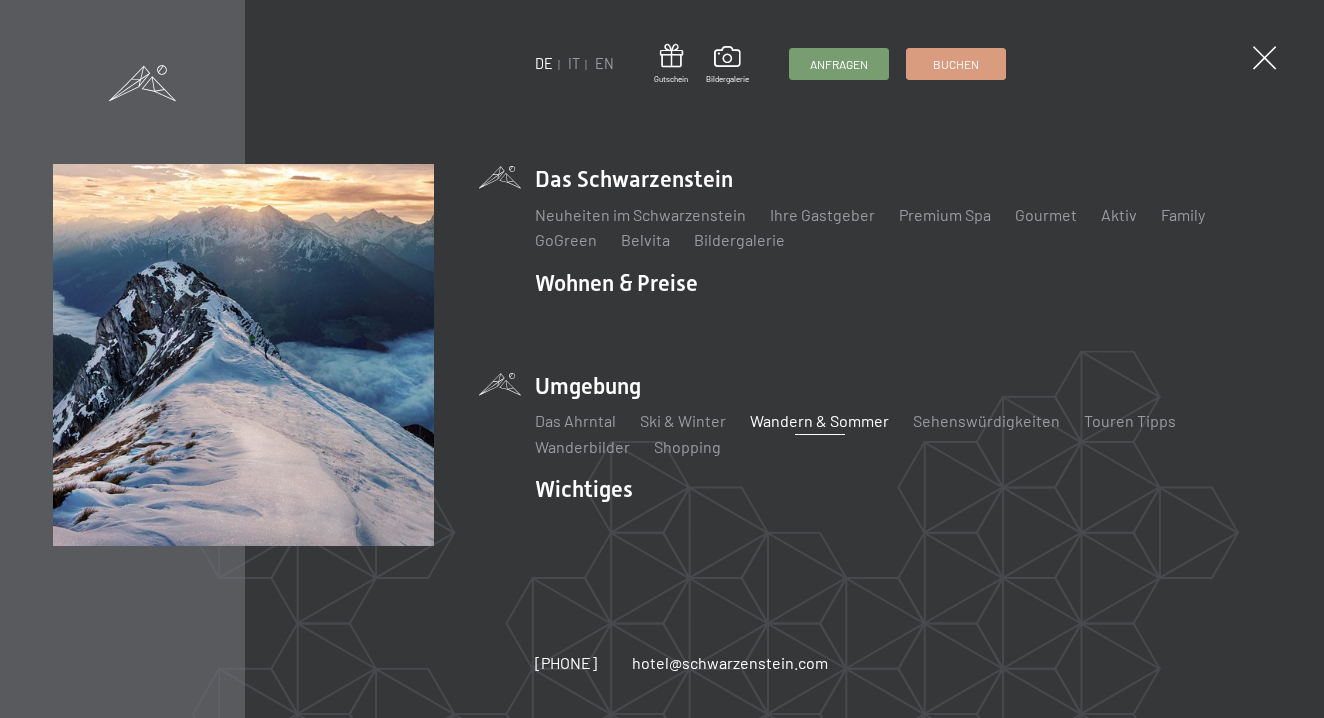 click on "Wandern & Sommer" at bounding box center (819, 420) 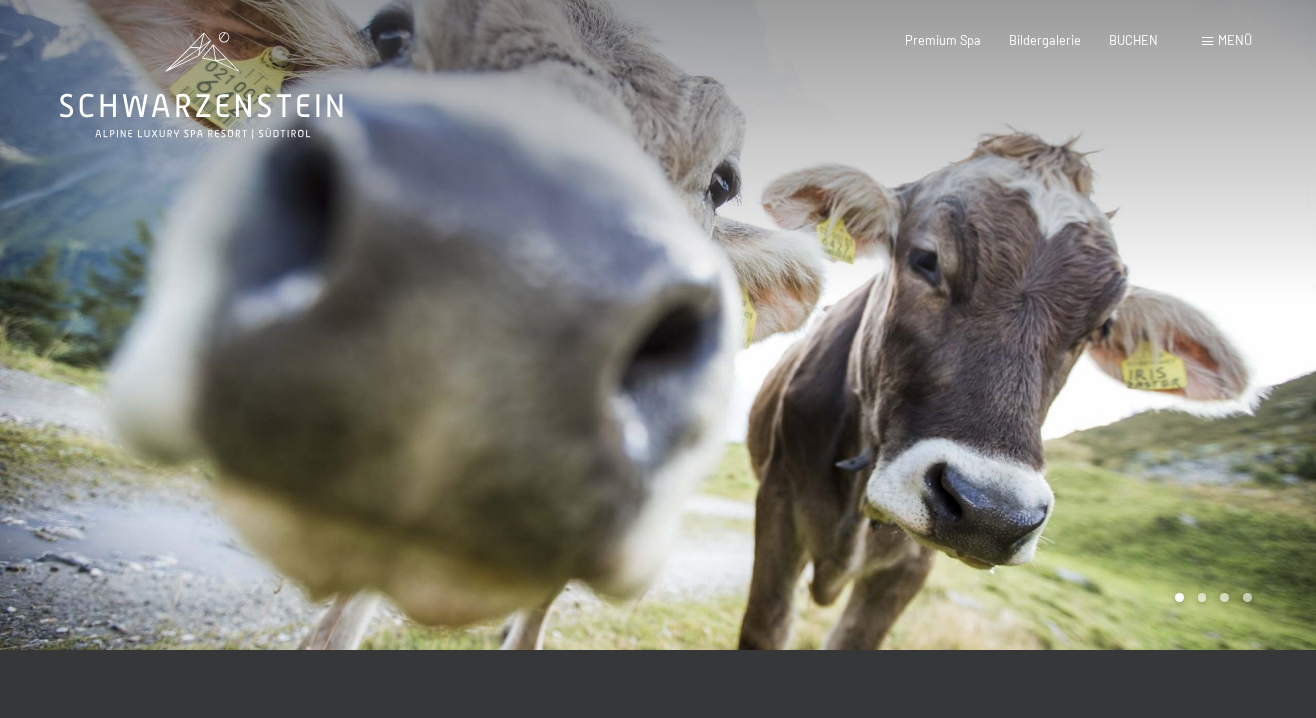 scroll, scrollTop: 0, scrollLeft: 0, axis: both 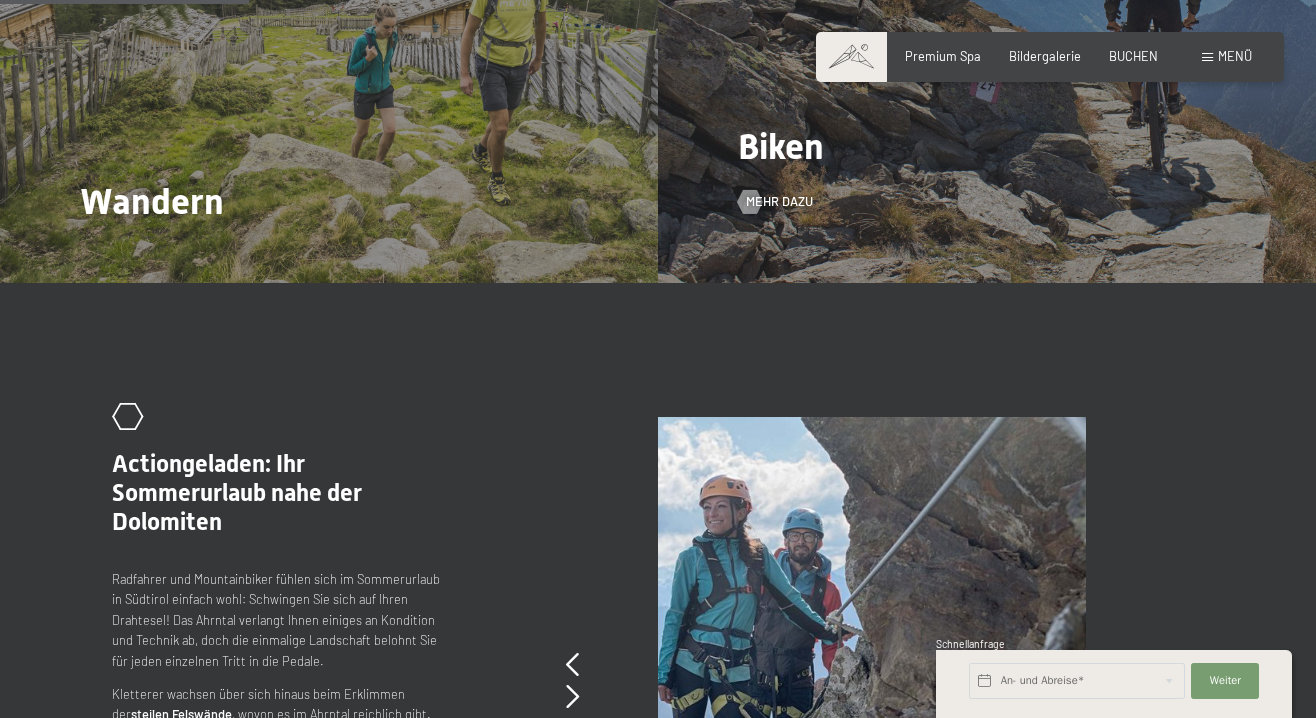 click on "Biken             Mehr dazu" at bounding box center [987, 36] 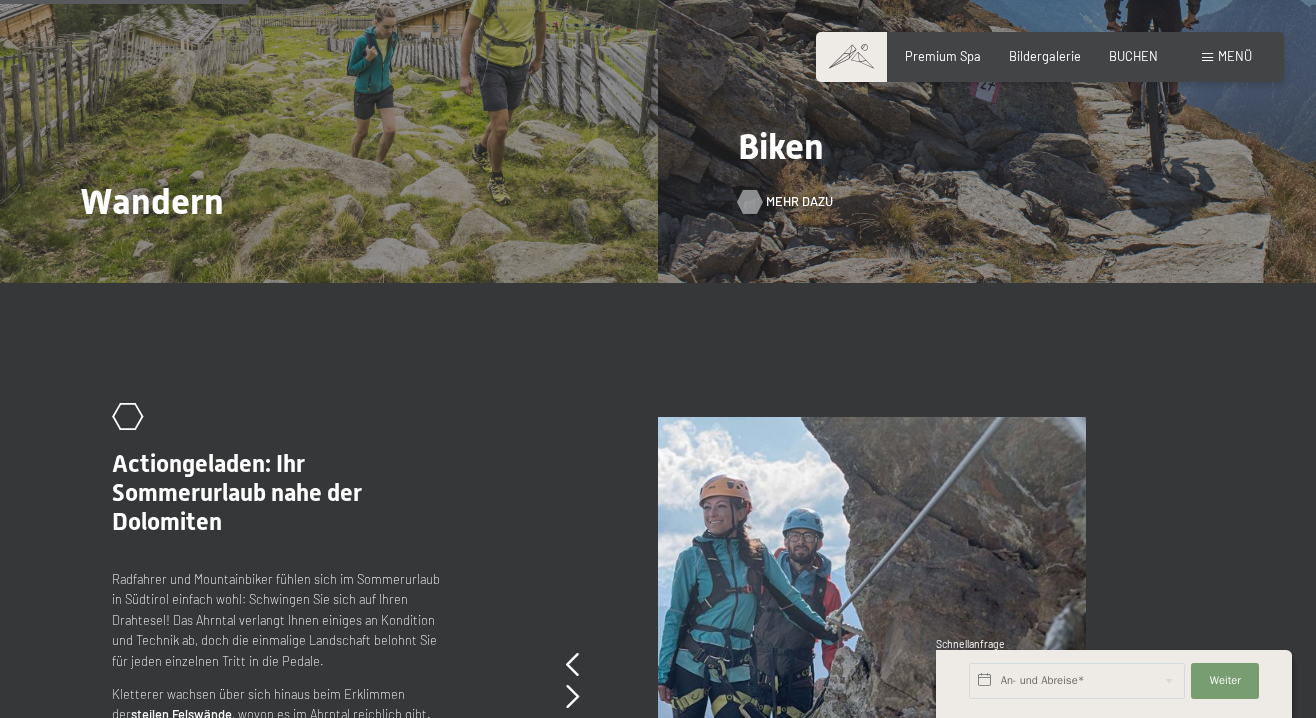click on "Mehr dazu" at bounding box center (799, 202) 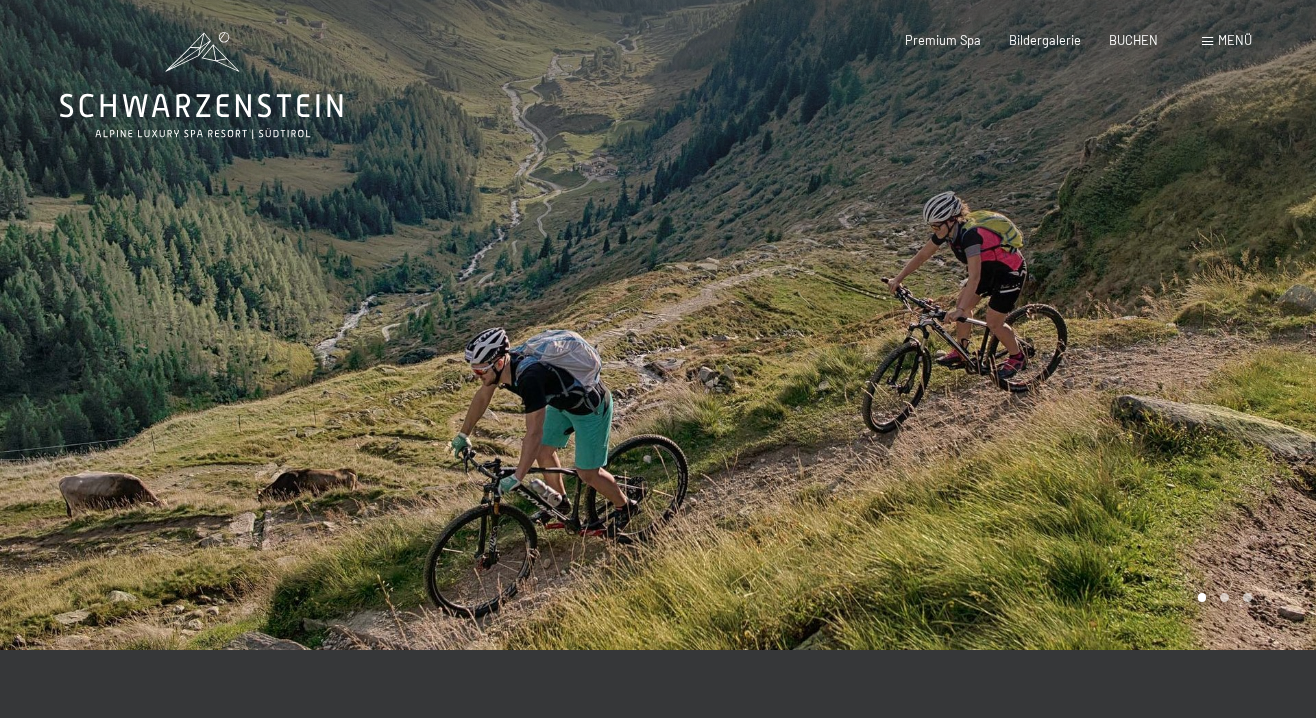 scroll, scrollTop: 0, scrollLeft: 0, axis: both 